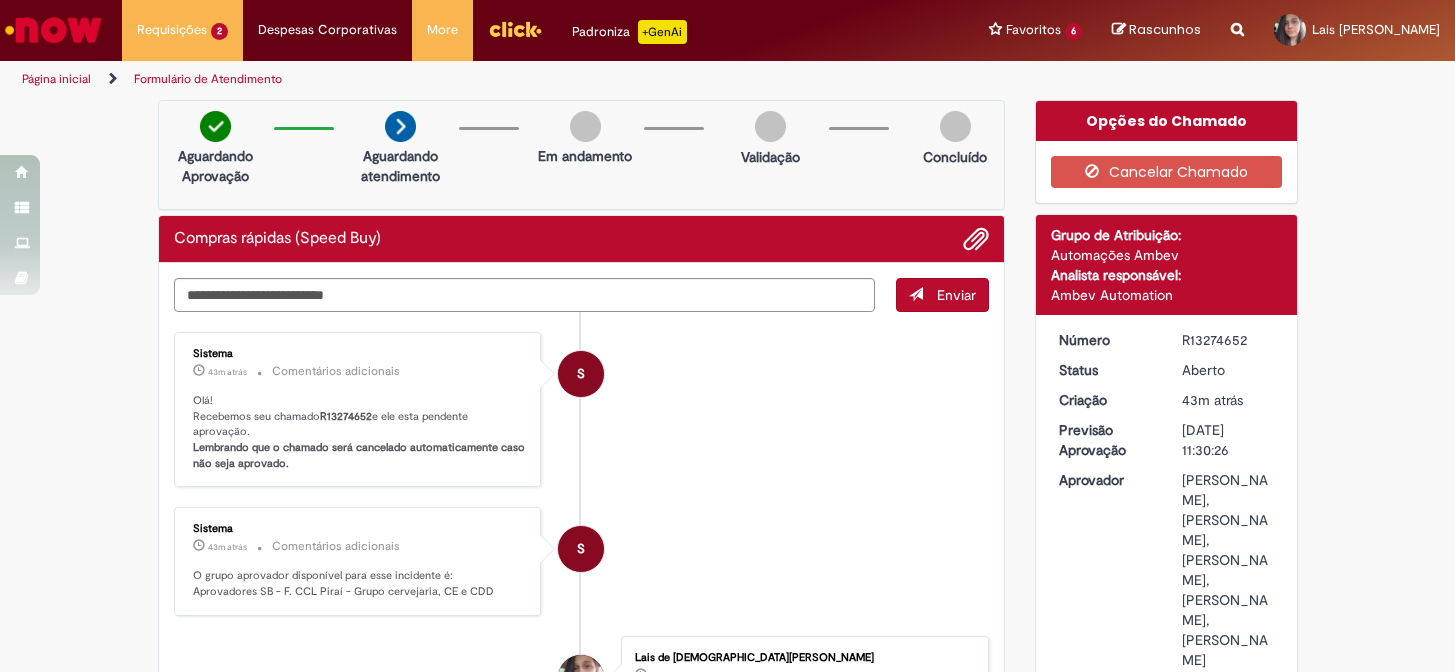 scroll, scrollTop: 0, scrollLeft: 0, axis: both 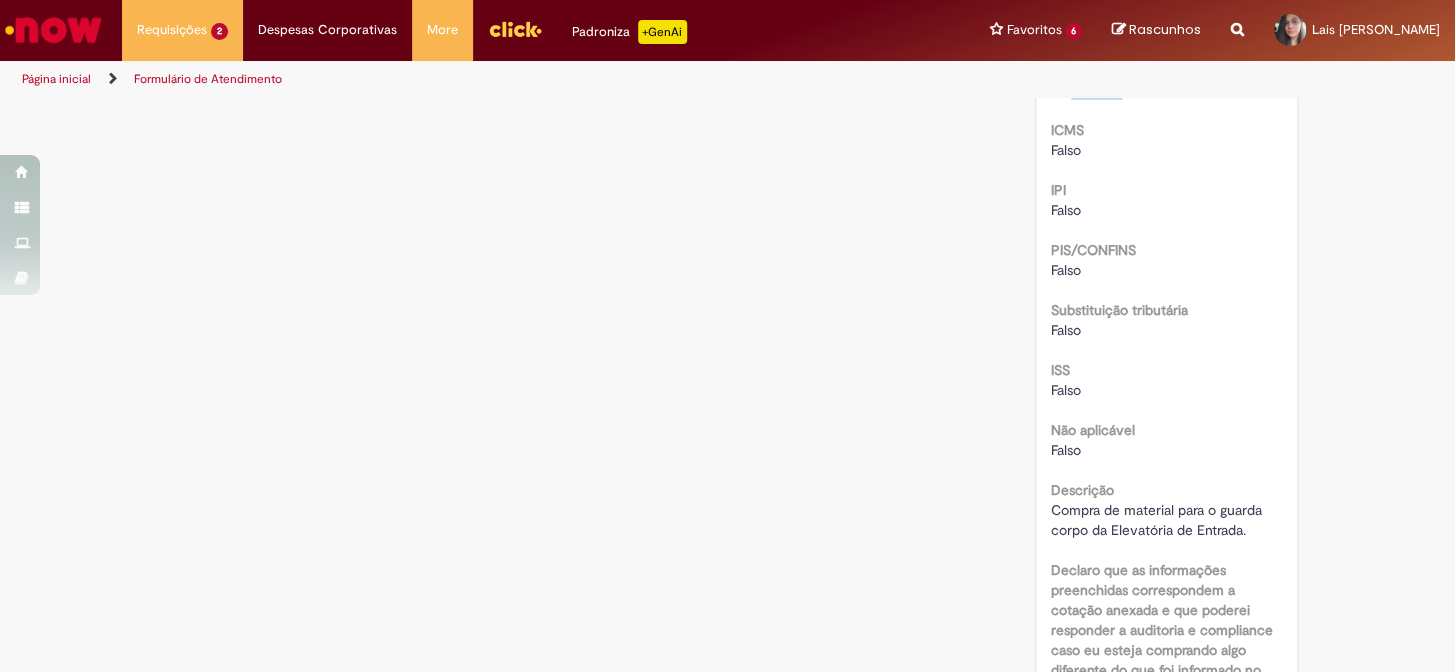 click on "Exibir Todas as Solicitações" at bounding box center [0, 0] 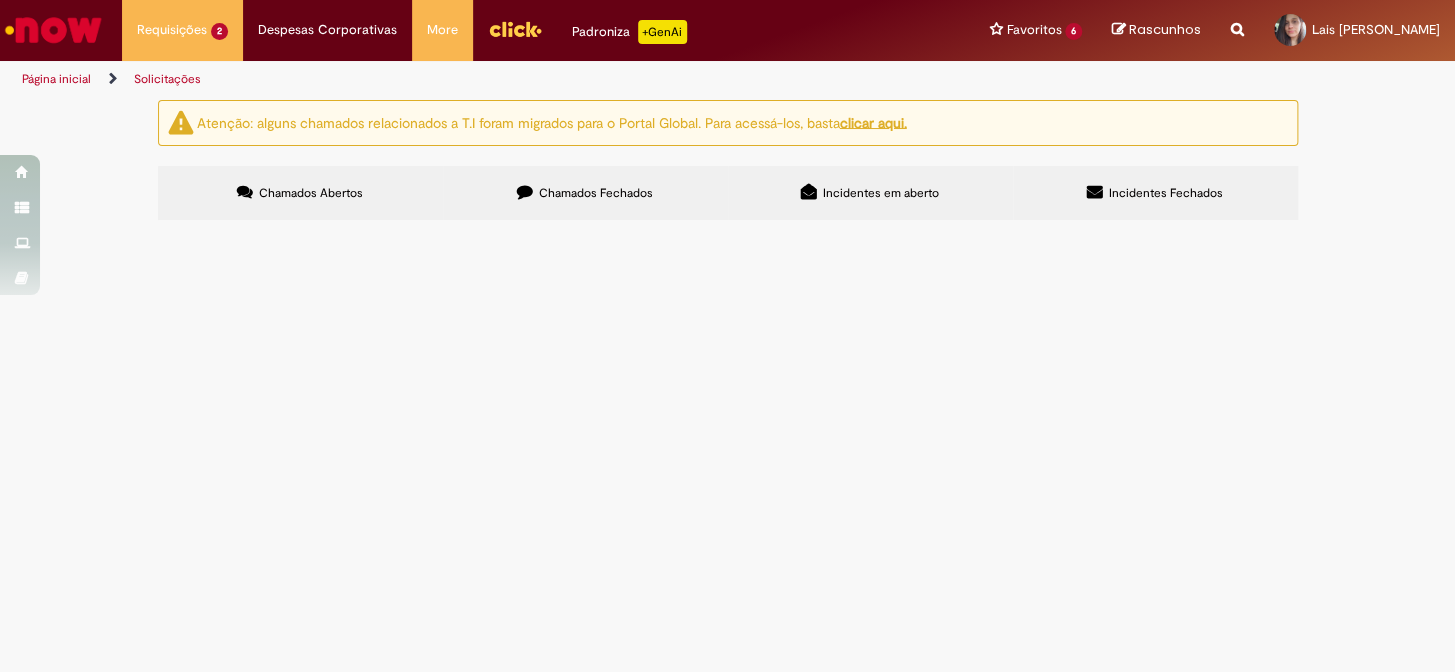 scroll, scrollTop: 0, scrollLeft: 0, axis: both 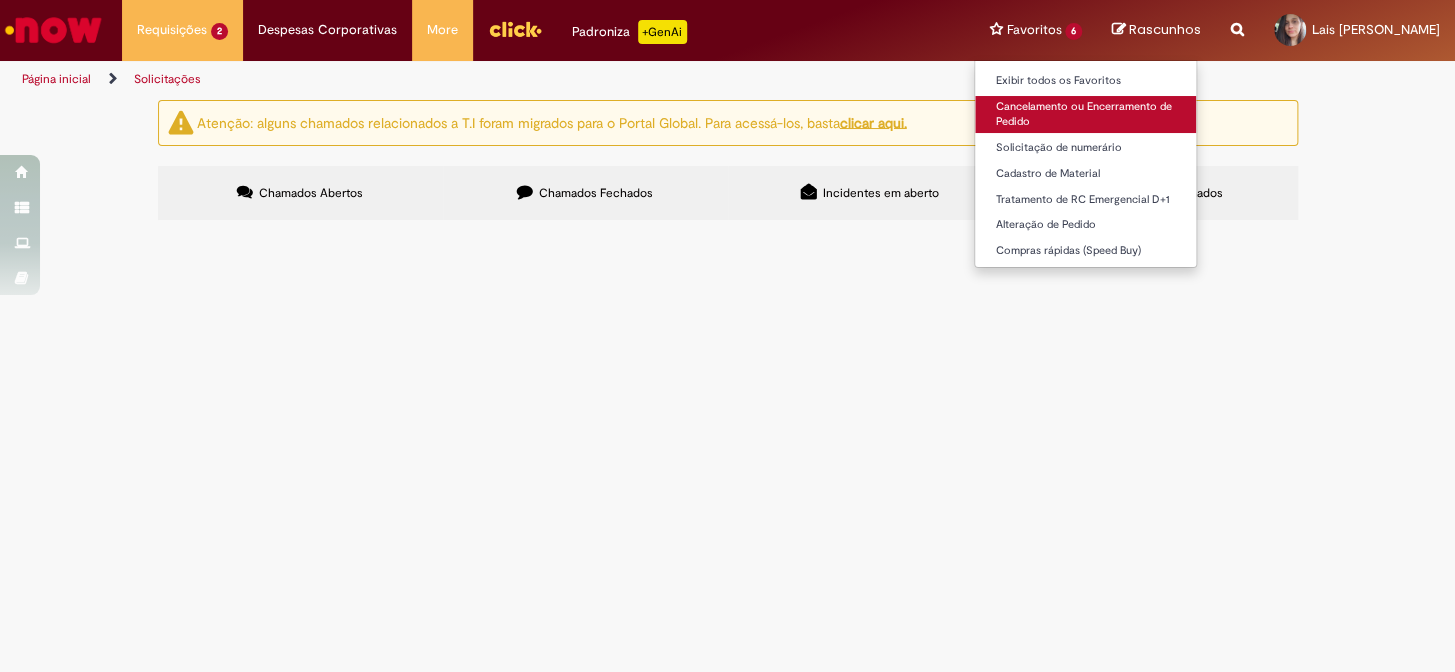 click on "Cancelamento ou Encerramento de Pedido" at bounding box center (1085, 114) 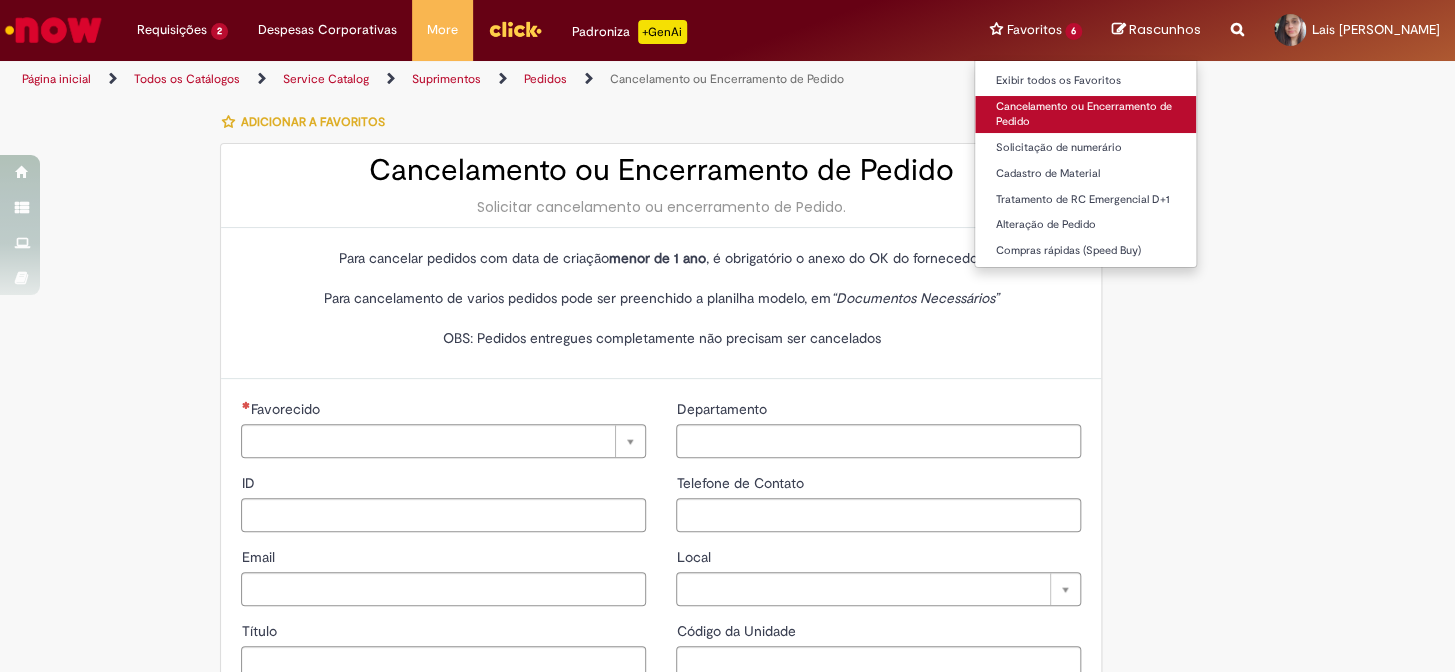 type on "********" 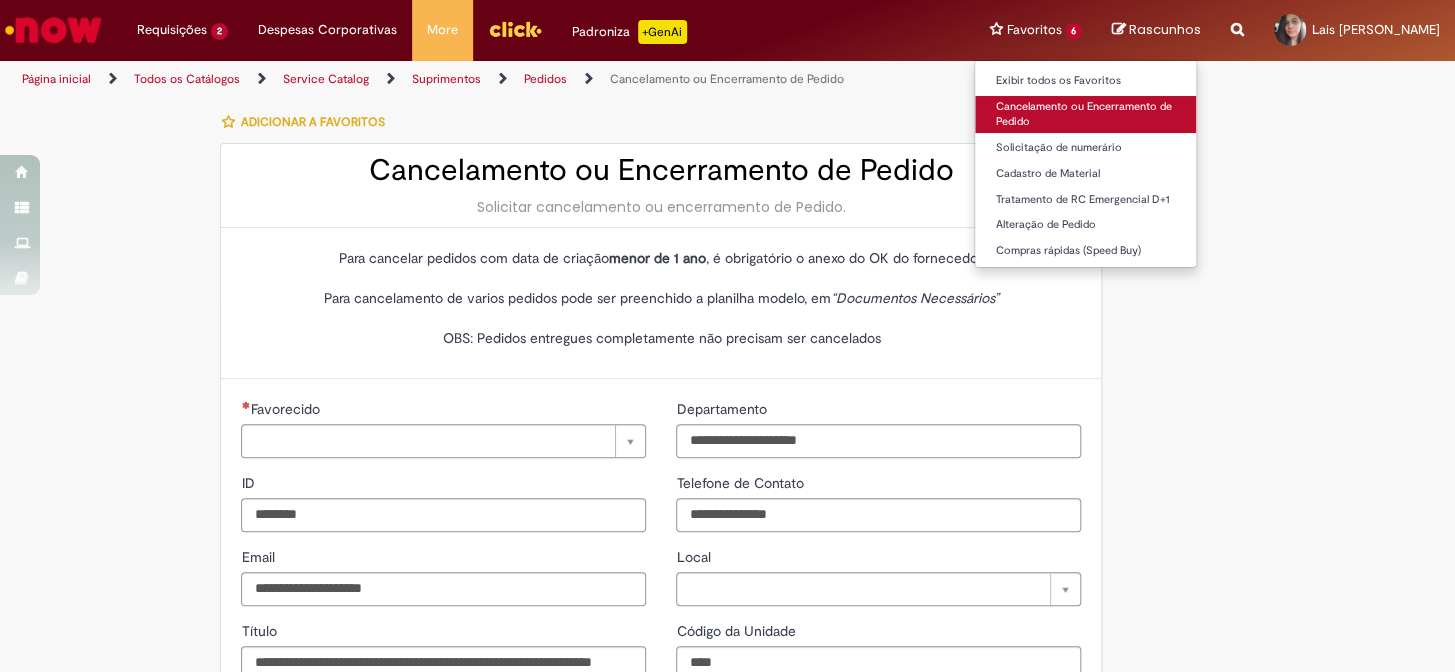 type on "**********" 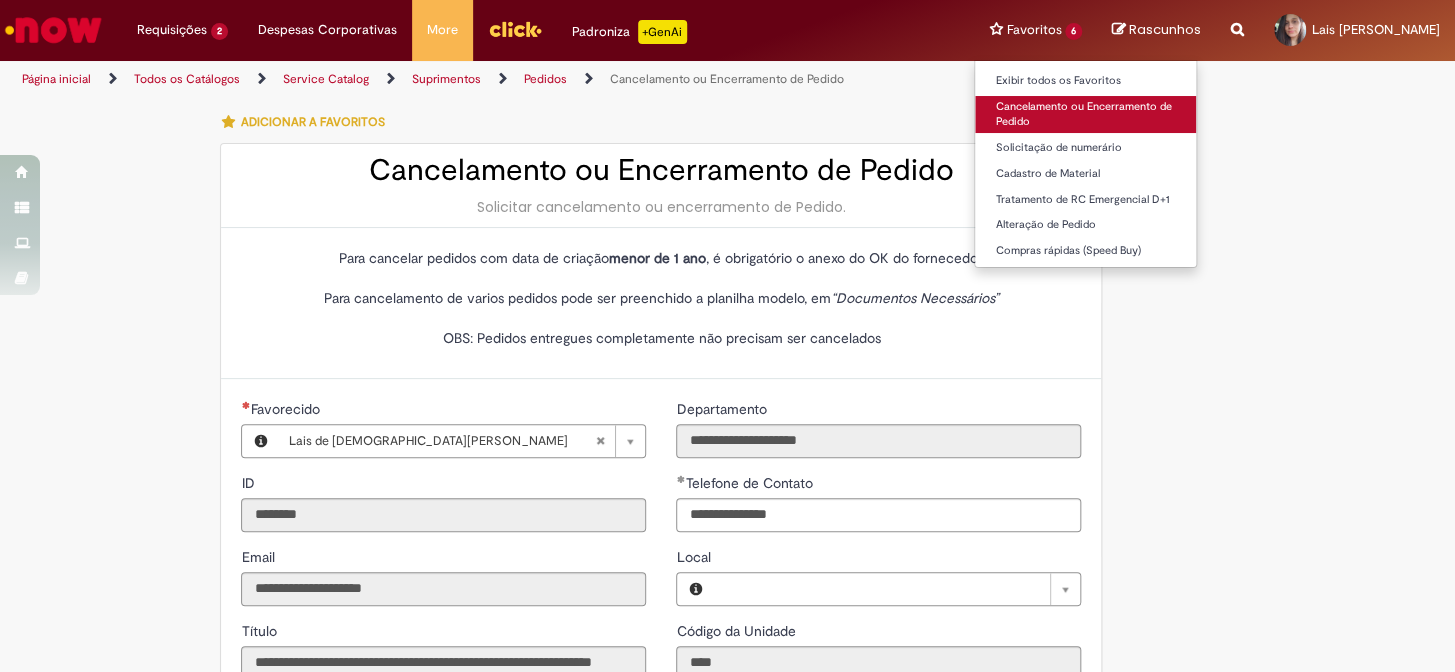 type on "**********" 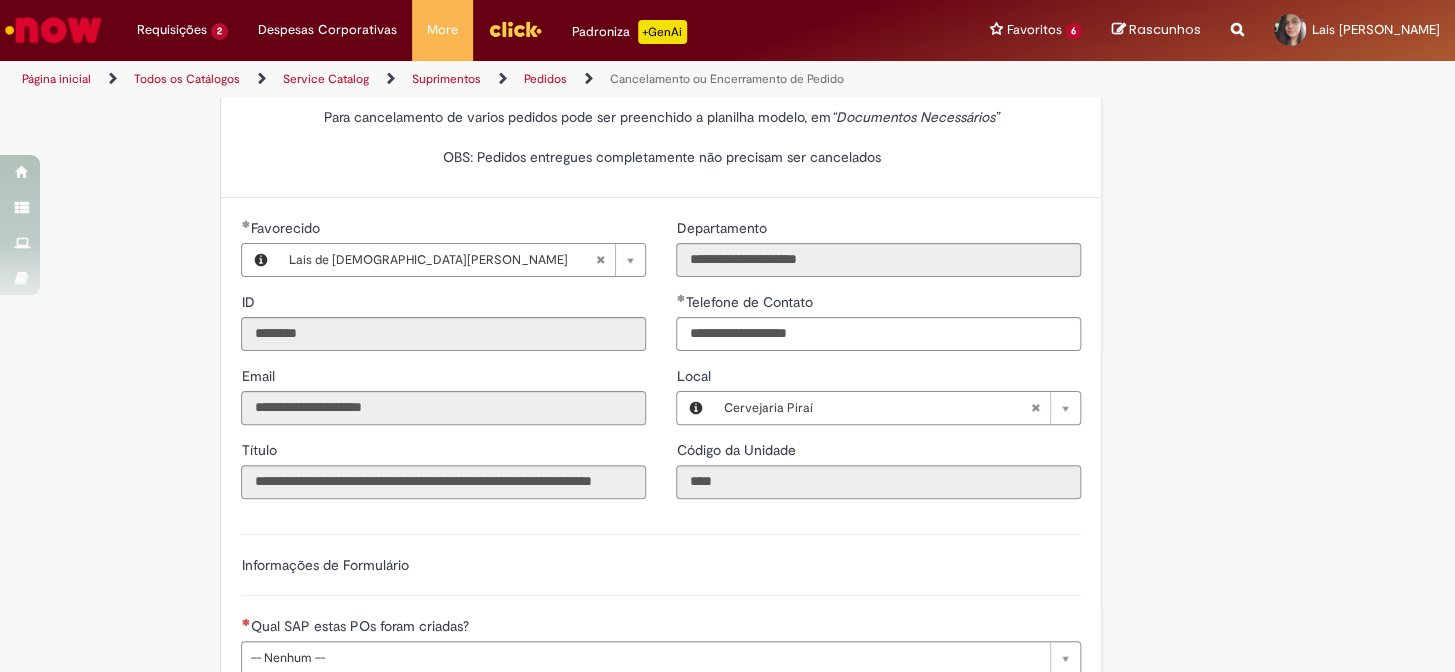 scroll, scrollTop: 454, scrollLeft: 0, axis: vertical 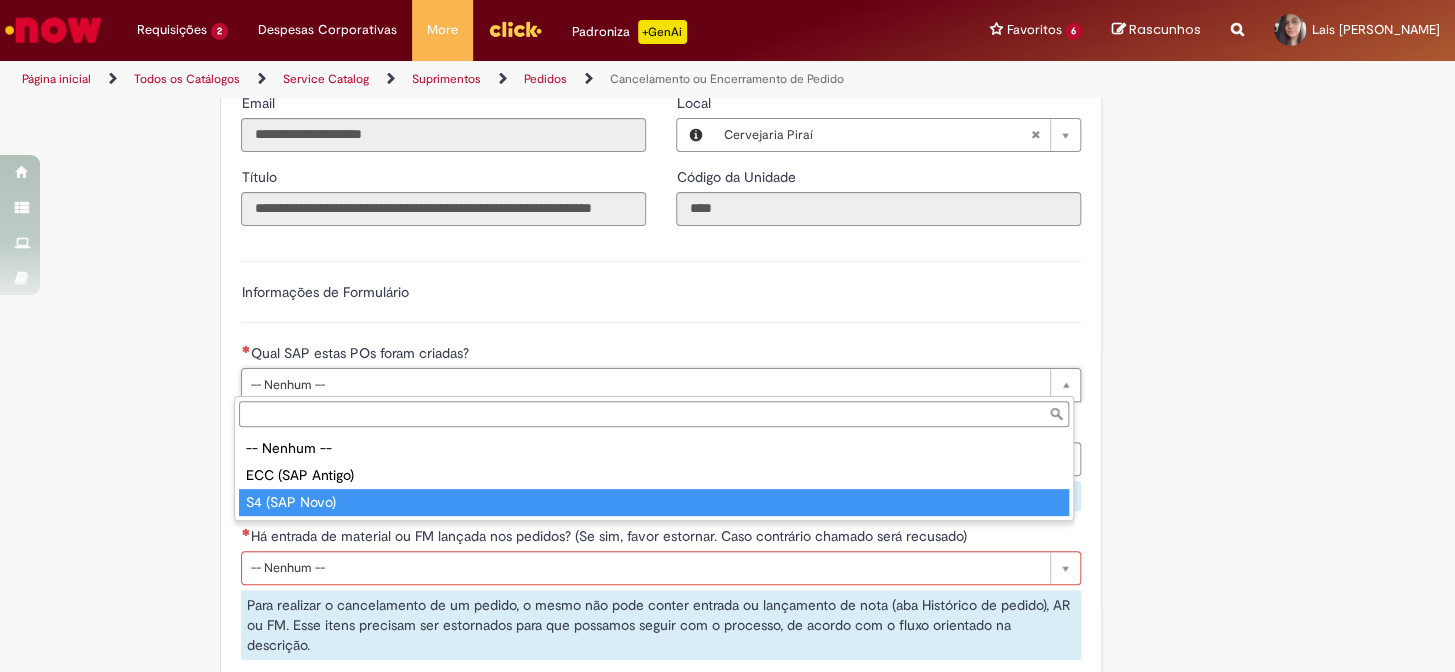 type on "**********" 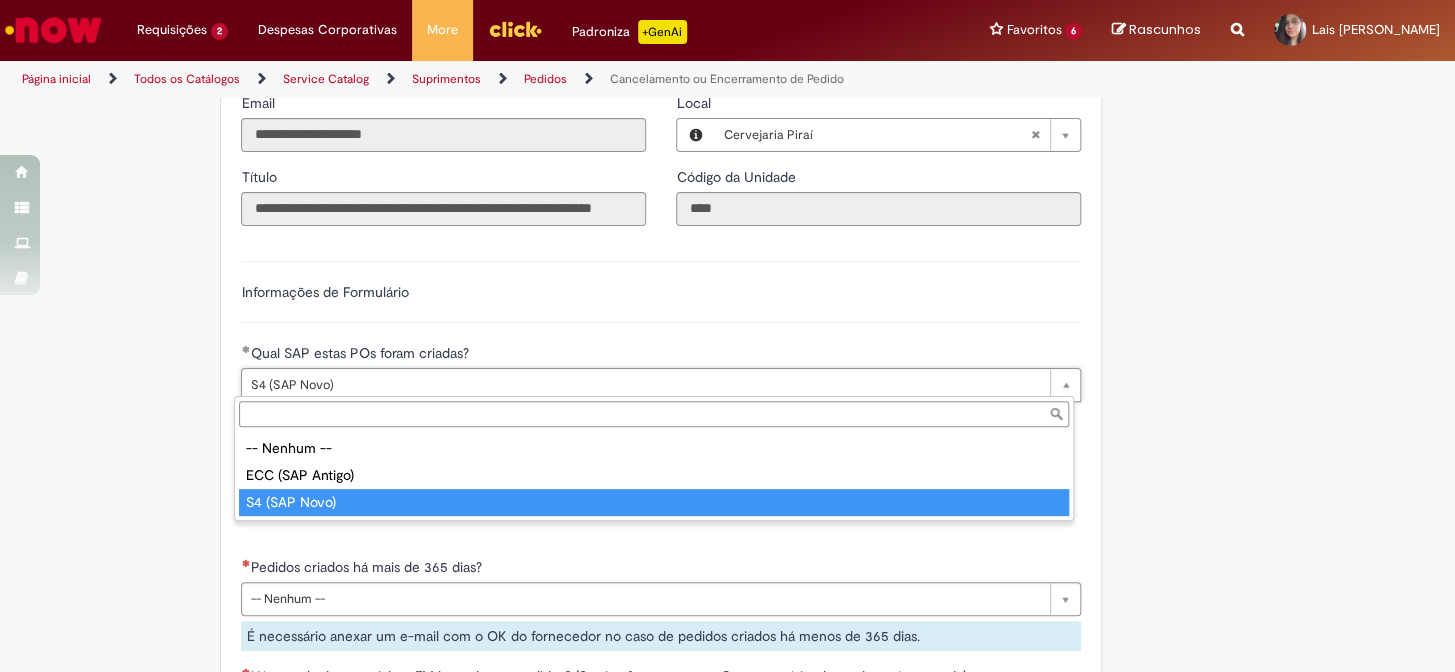 type on "**********" 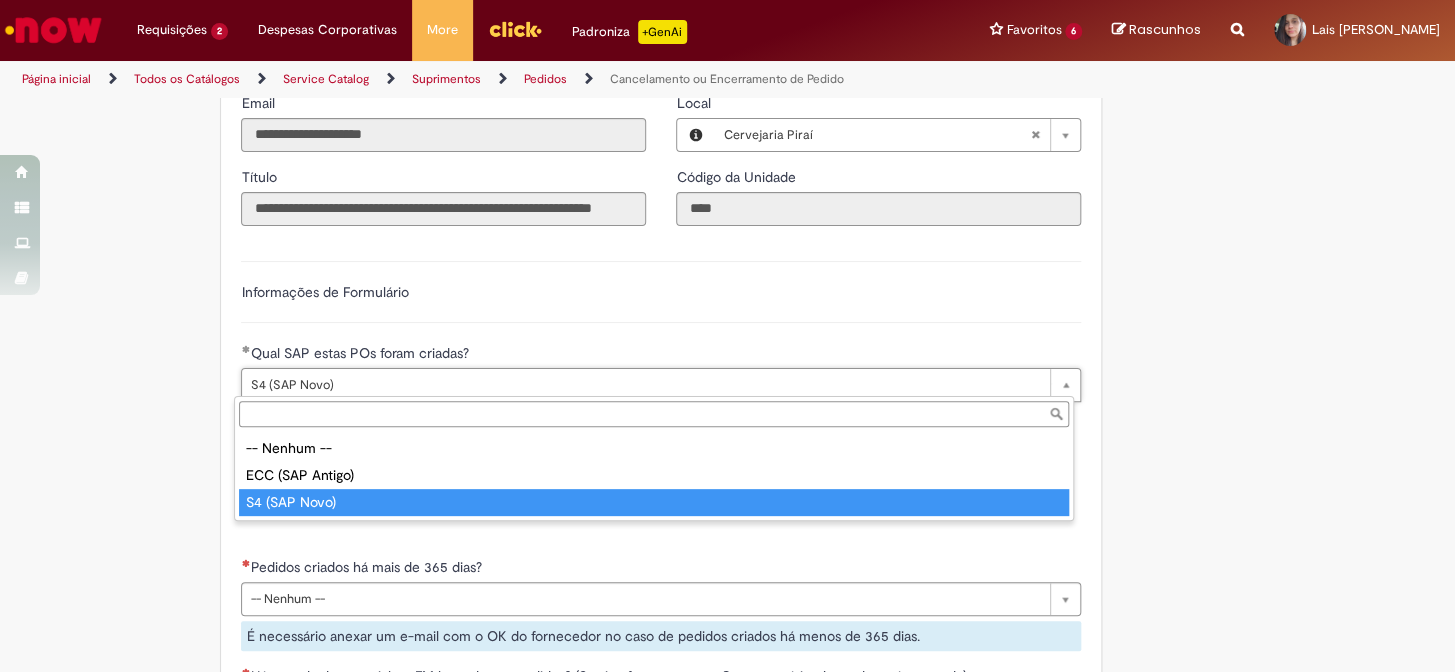 scroll, scrollTop: 0, scrollLeft: 89, axis: horizontal 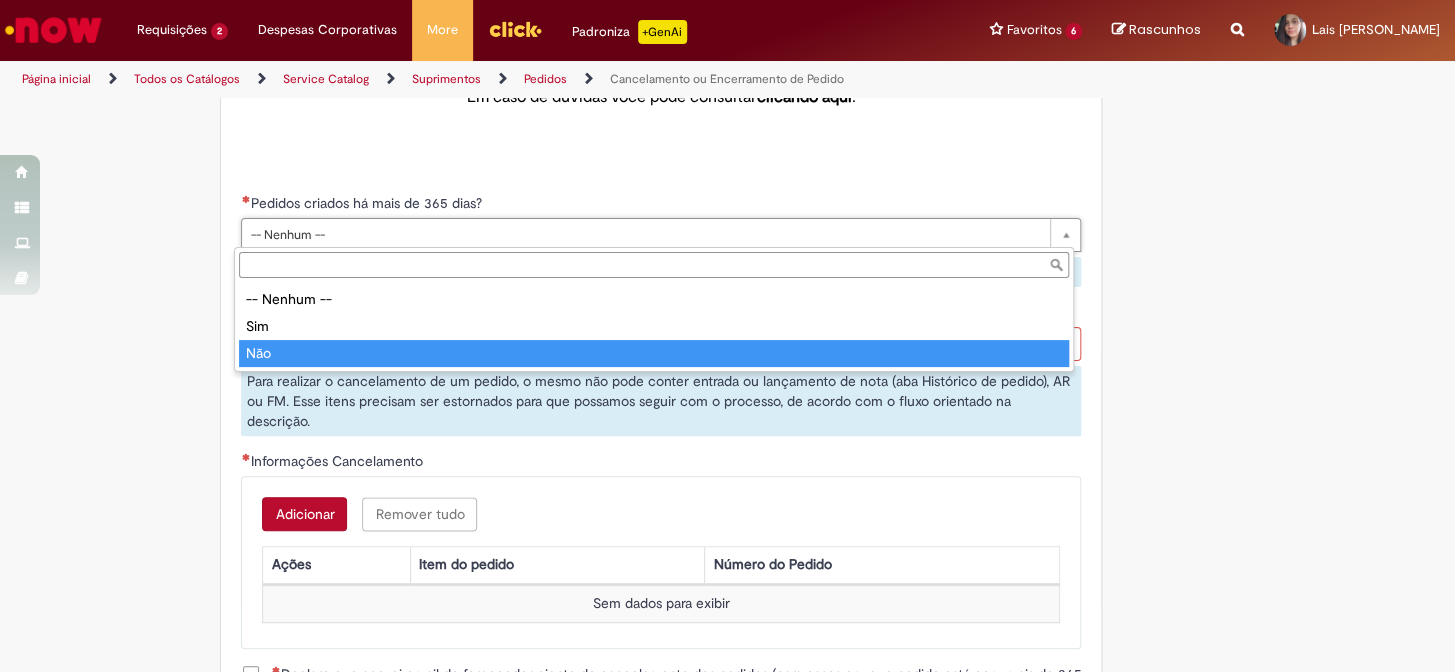 type on "***" 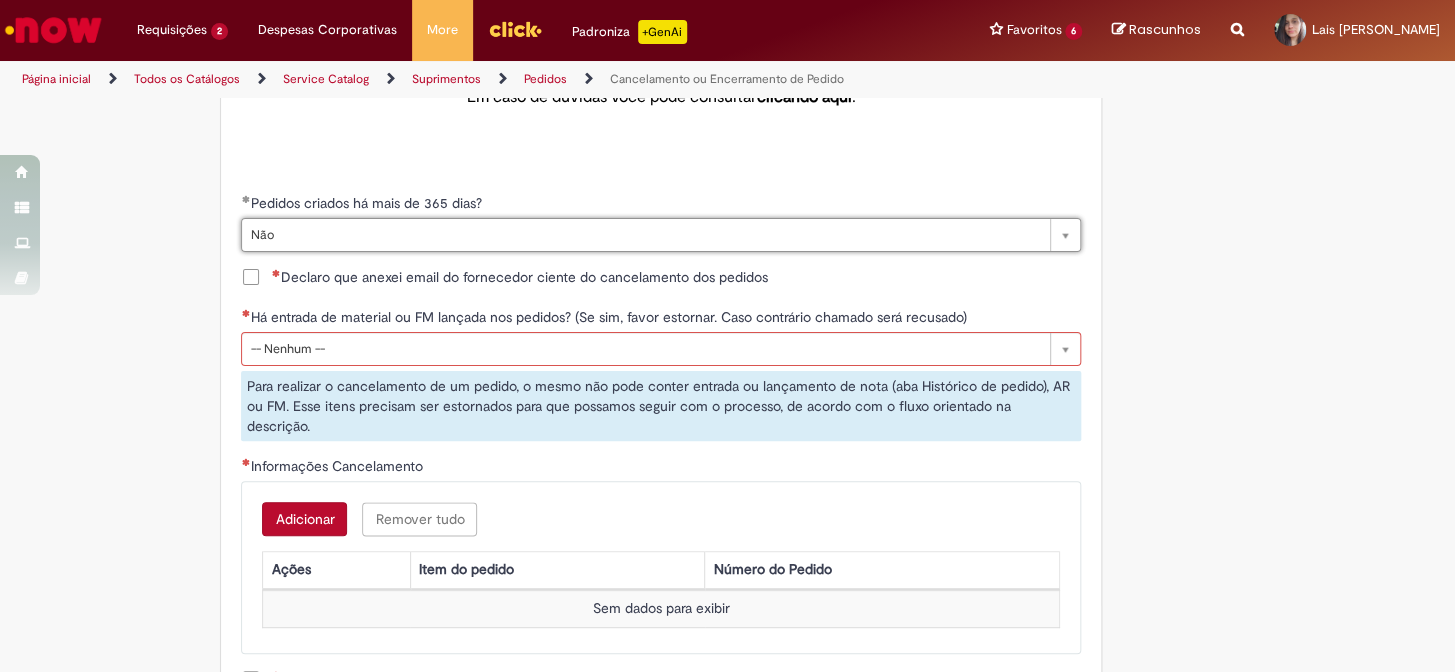 click on "**********" at bounding box center [630, 129] 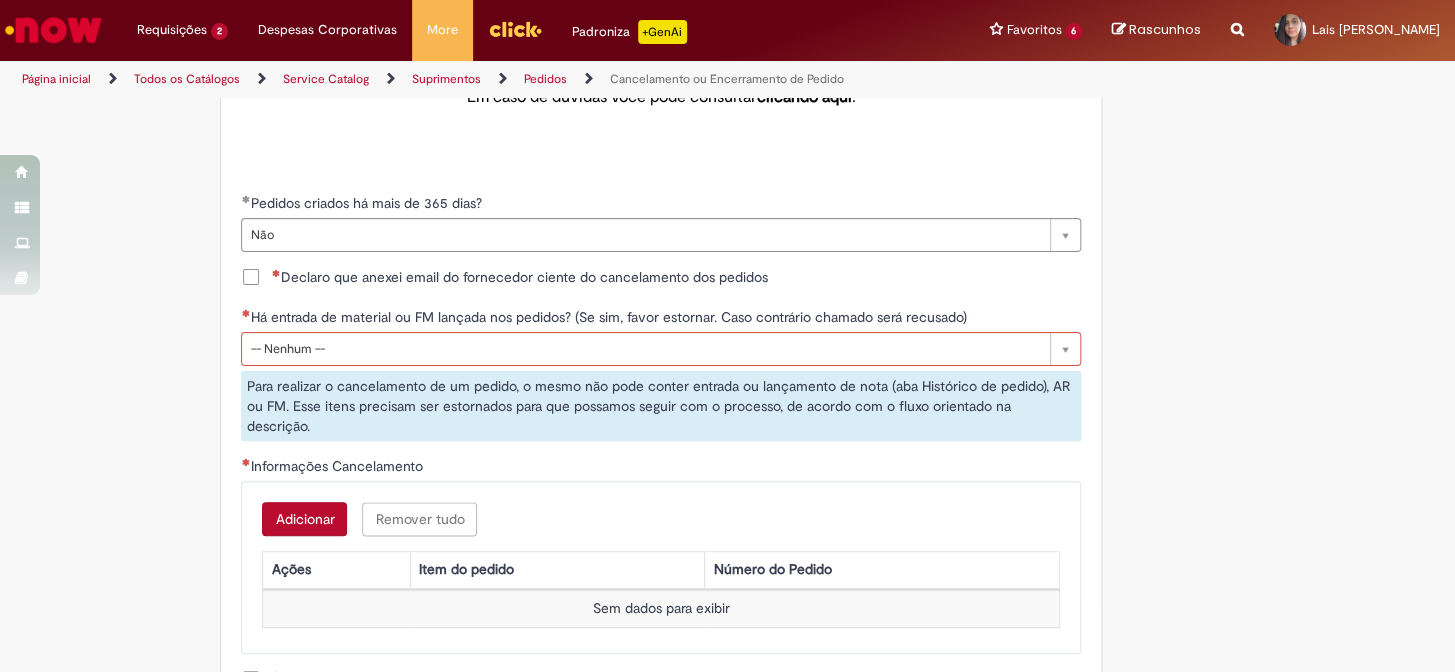 scroll, scrollTop: 545, scrollLeft: 0, axis: vertical 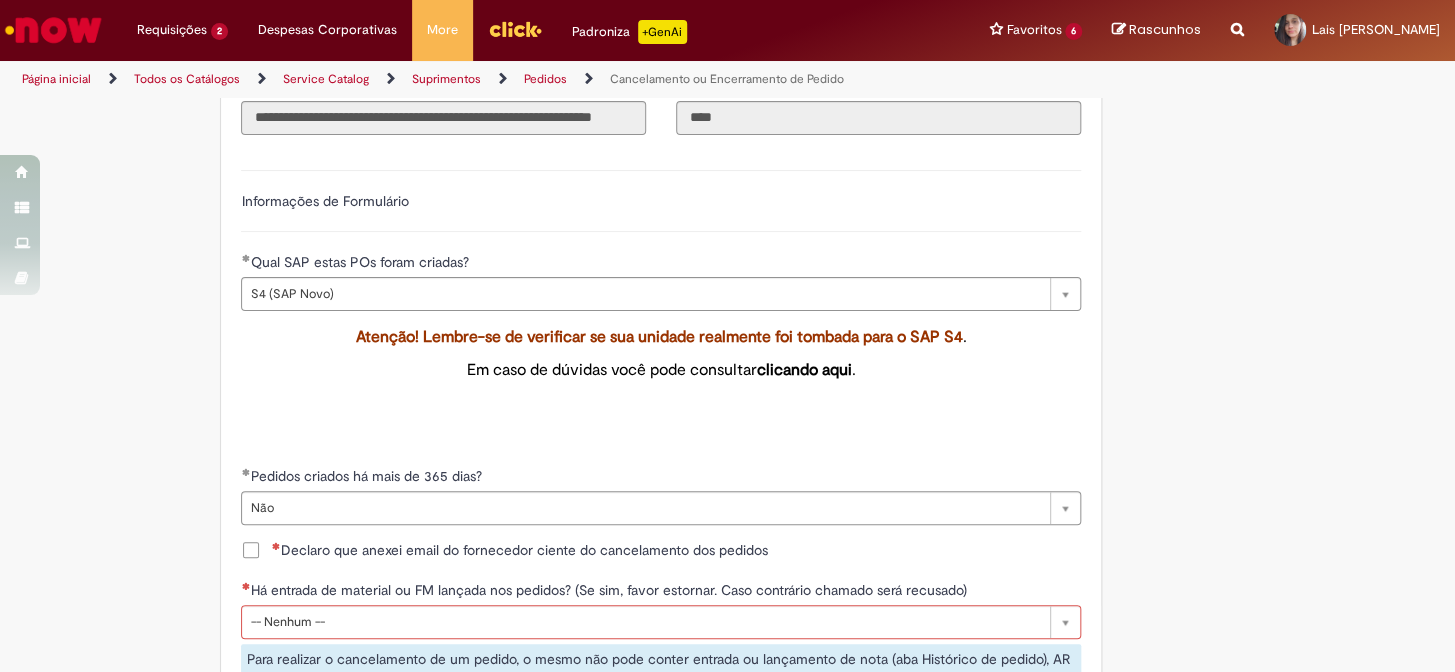 click on "Declaro que anexei email do fornecedor ciente do cancelamento dos pedidos" at bounding box center (519, 550) 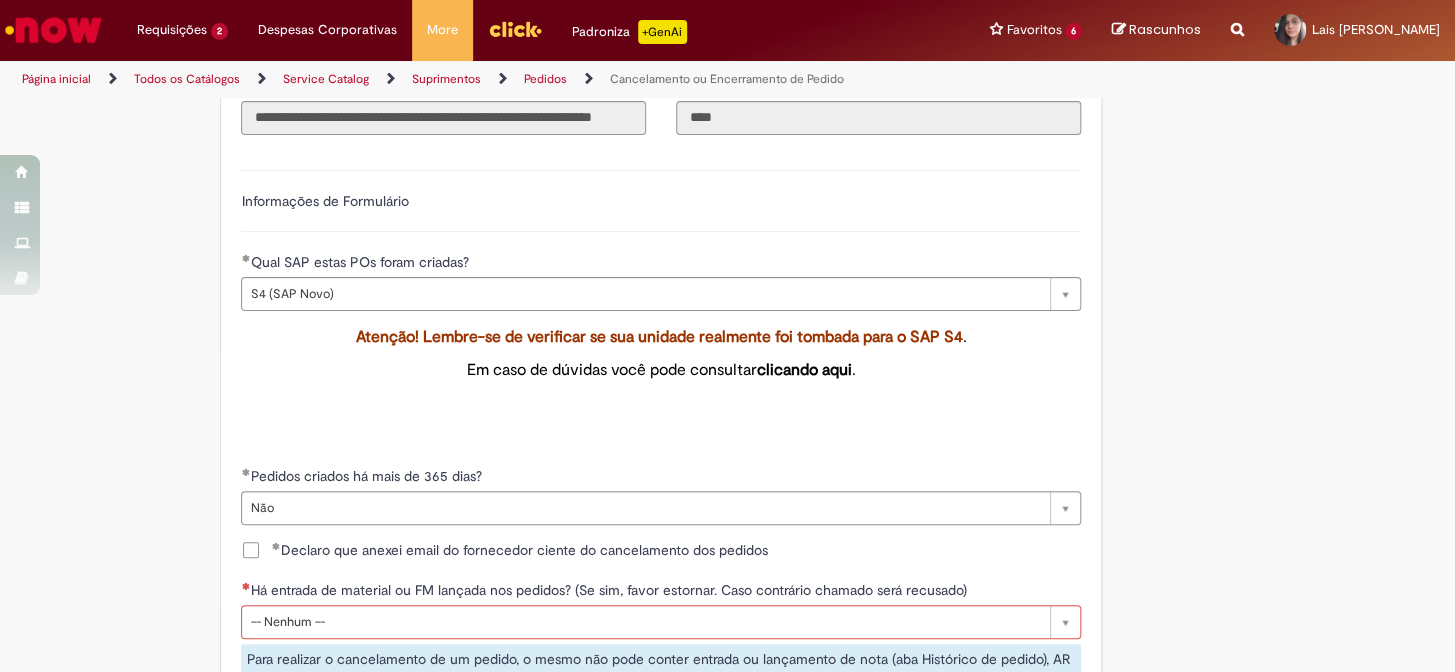 scroll, scrollTop: 454, scrollLeft: 0, axis: vertical 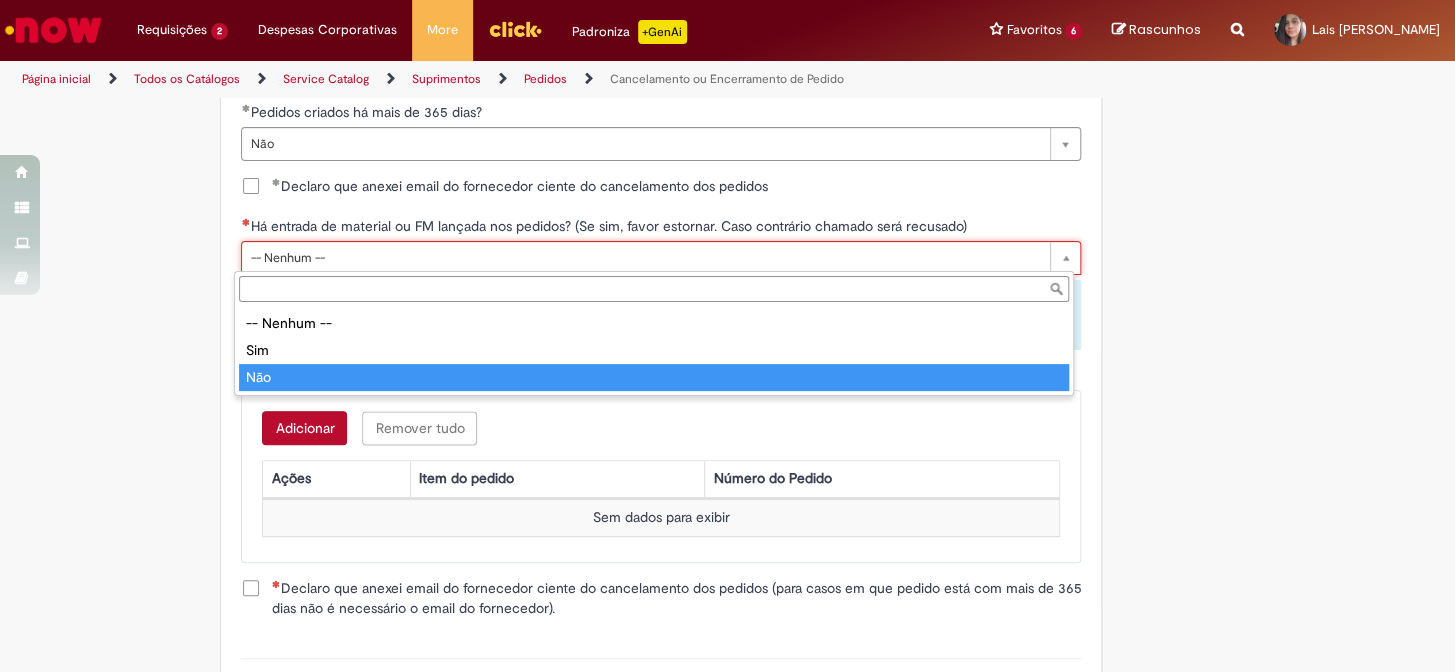 type on "***" 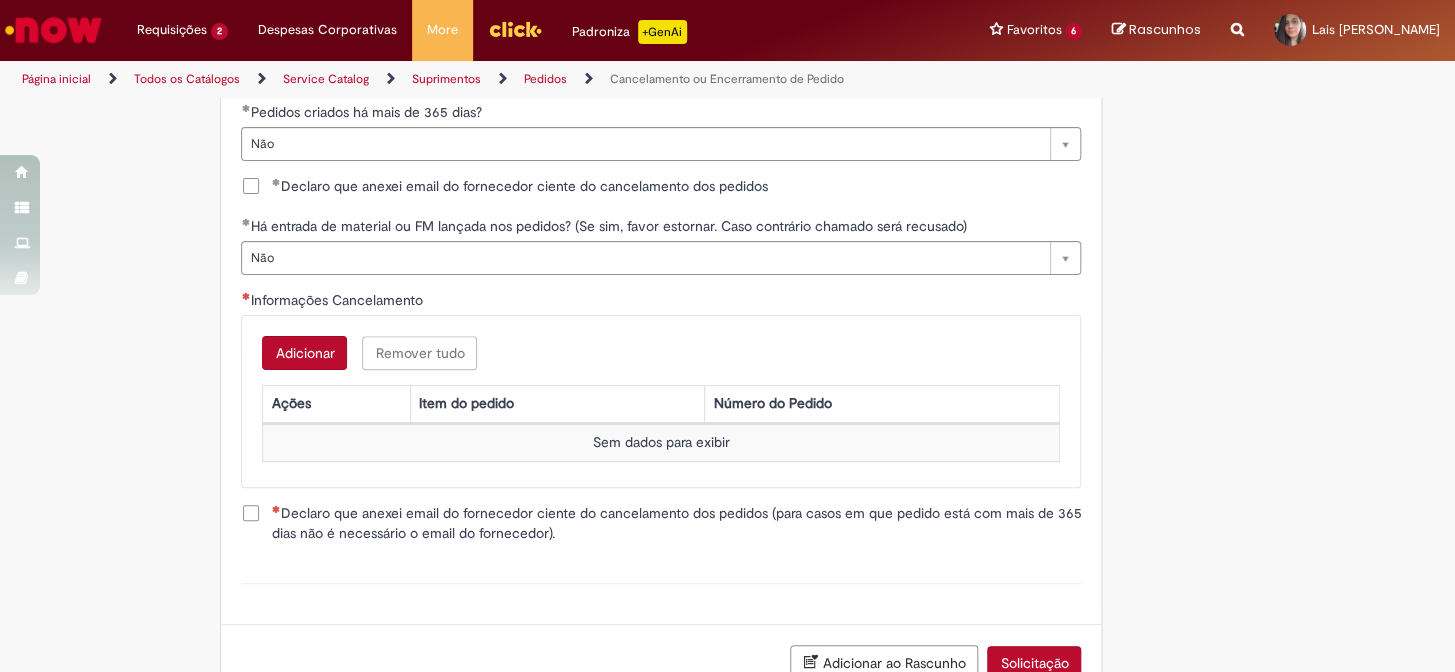 scroll, scrollTop: 0, scrollLeft: 0, axis: both 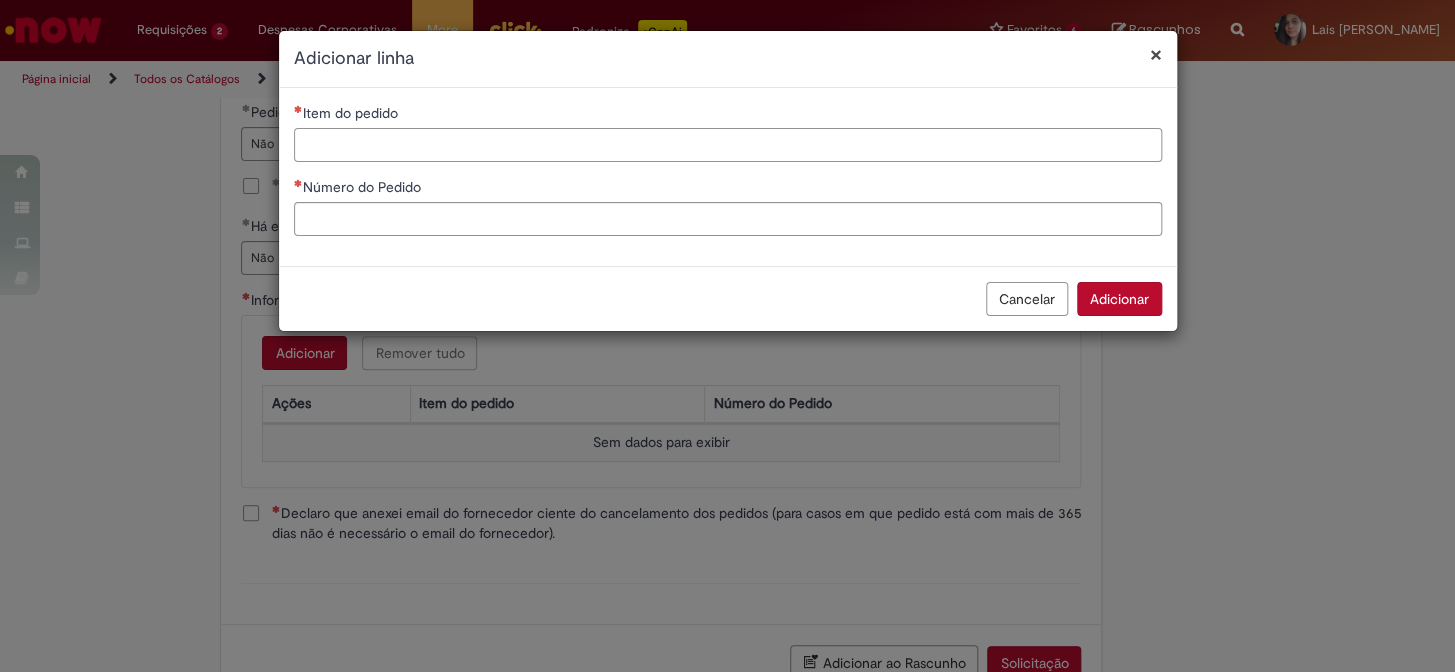 click on "Item do pedido" at bounding box center (728, 145) 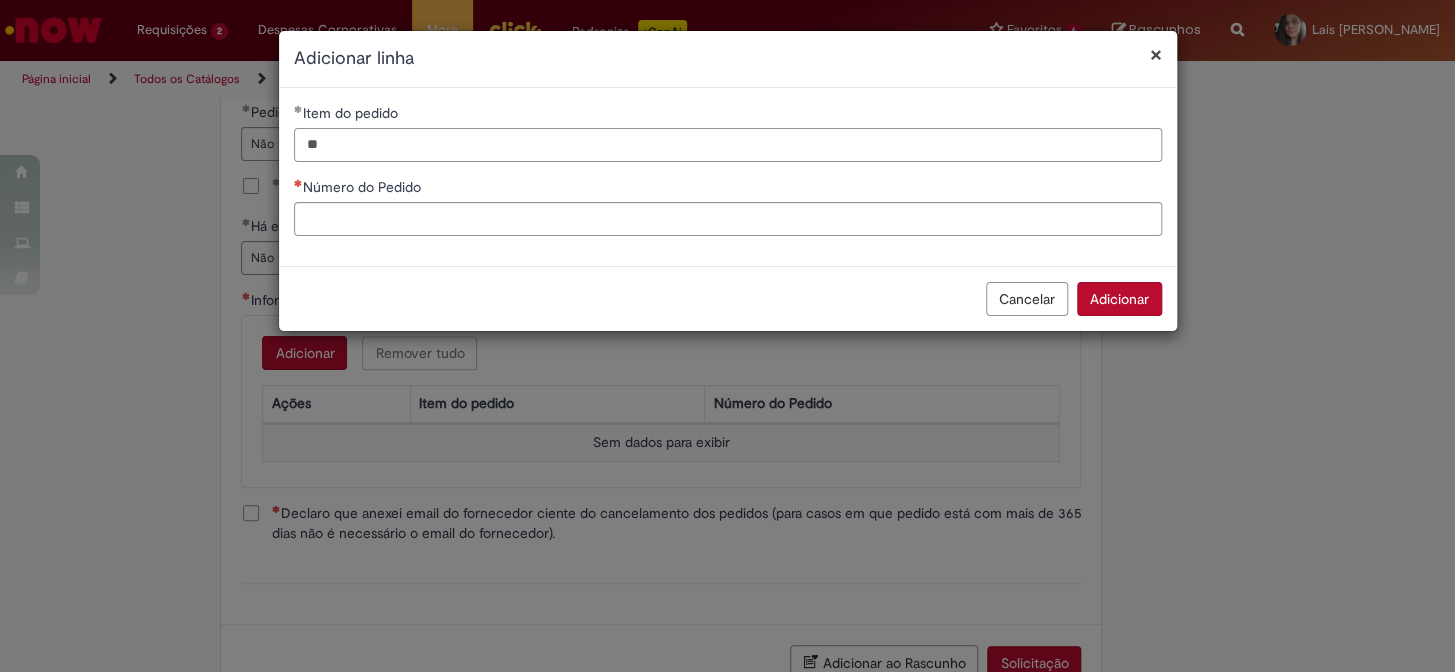 type on "**" 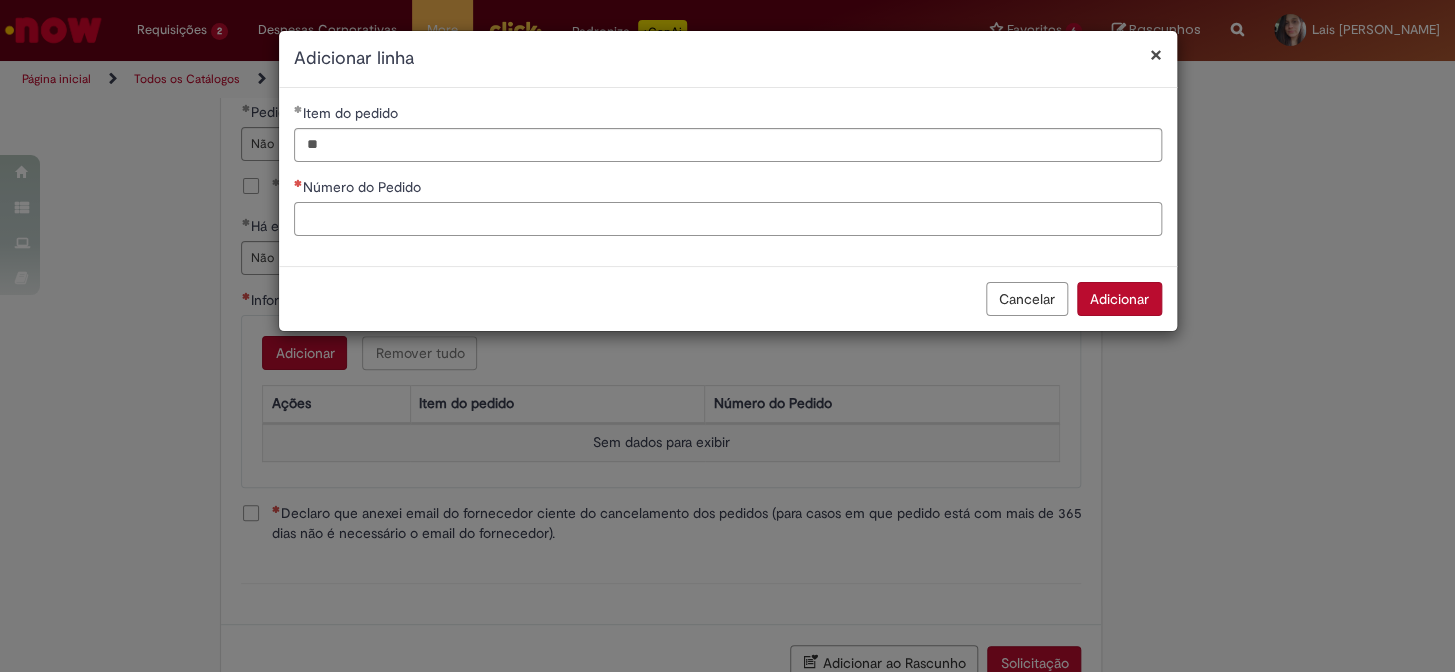 click on "Número do Pedido" at bounding box center [728, 219] 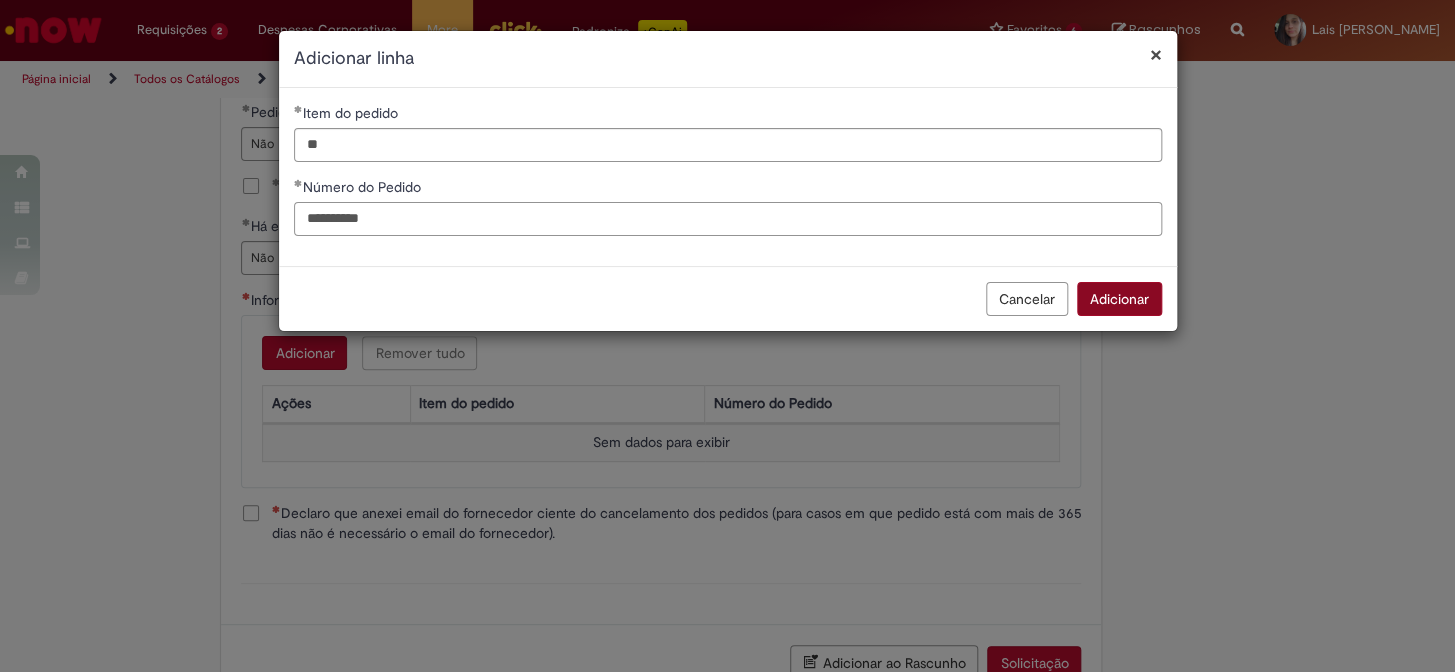 type on "**********" 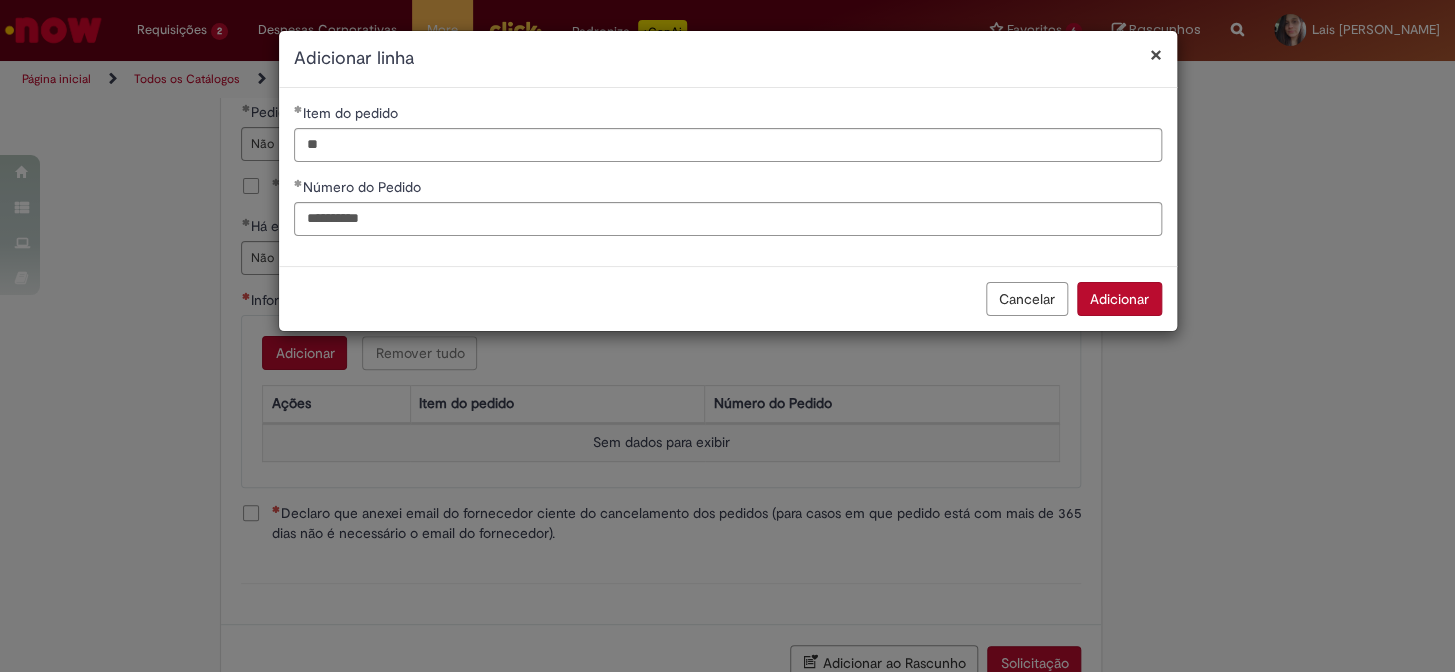 click on "Adicionar" at bounding box center [1119, 299] 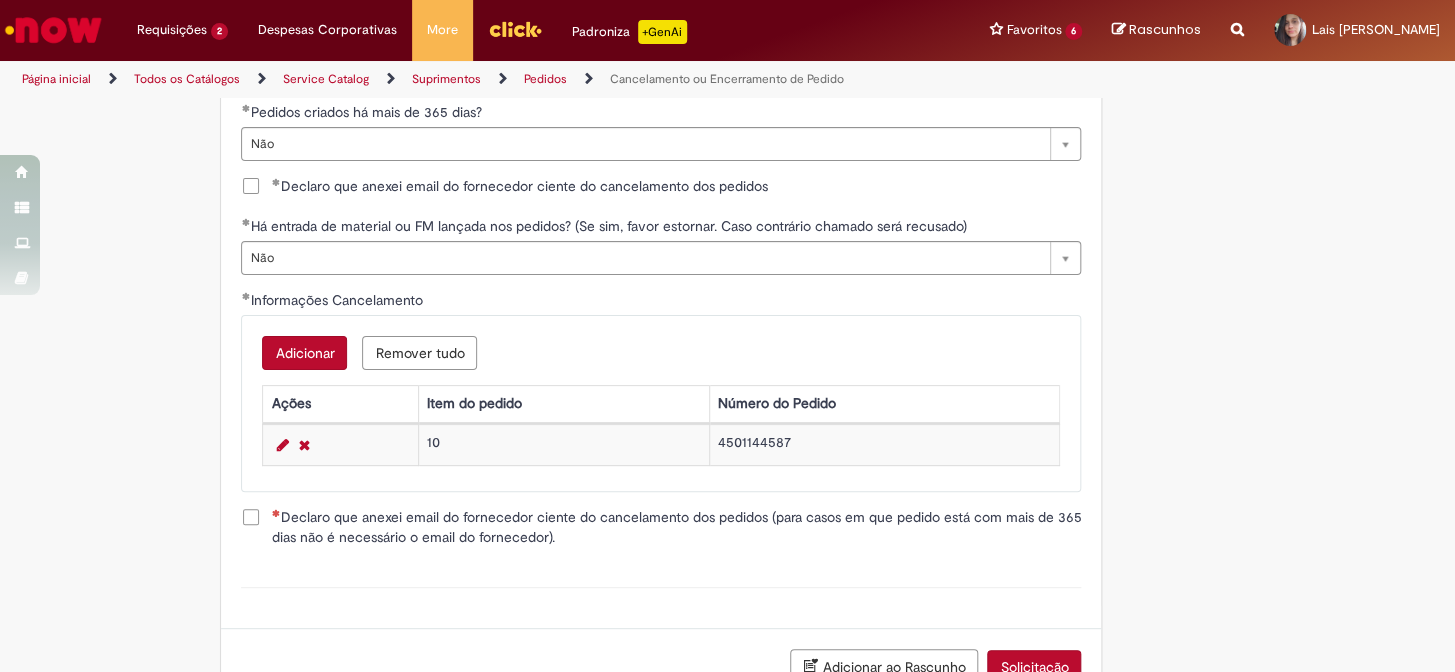 click on "Adicionar" at bounding box center [304, 353] 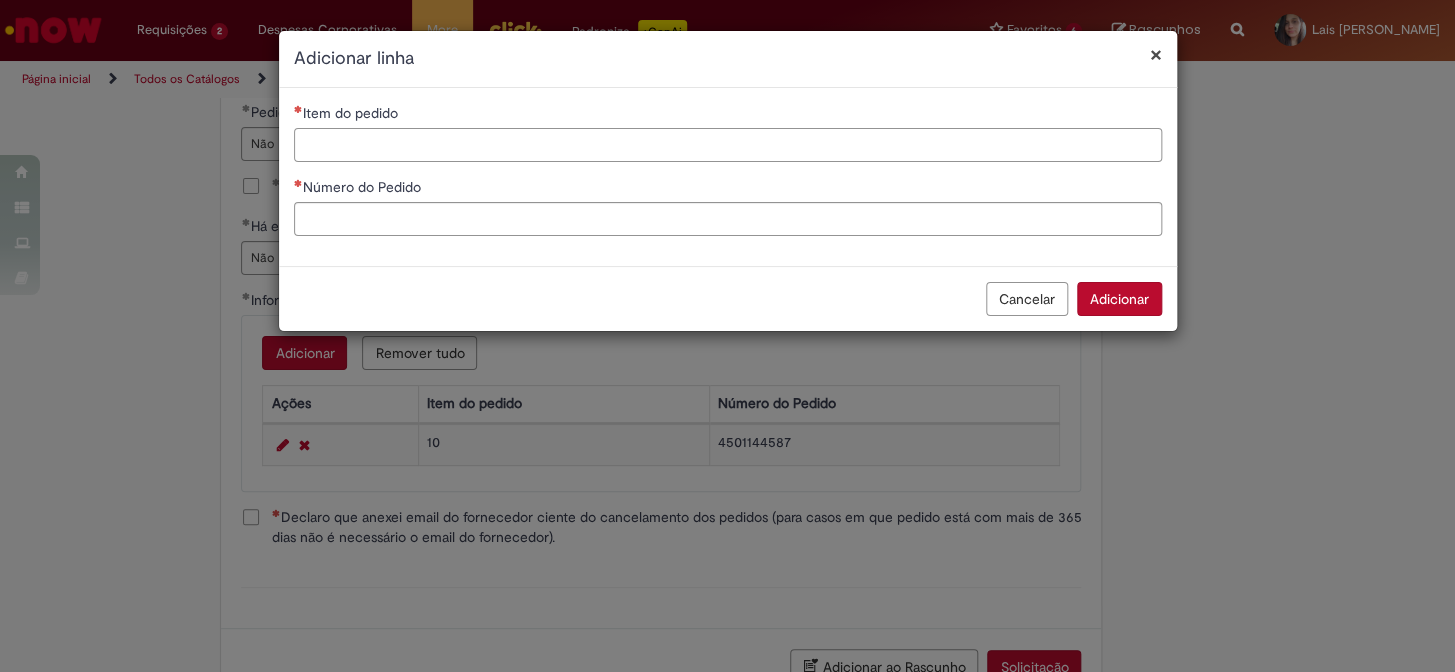 click on "Item do pedido" at bounding box center [728, 145] 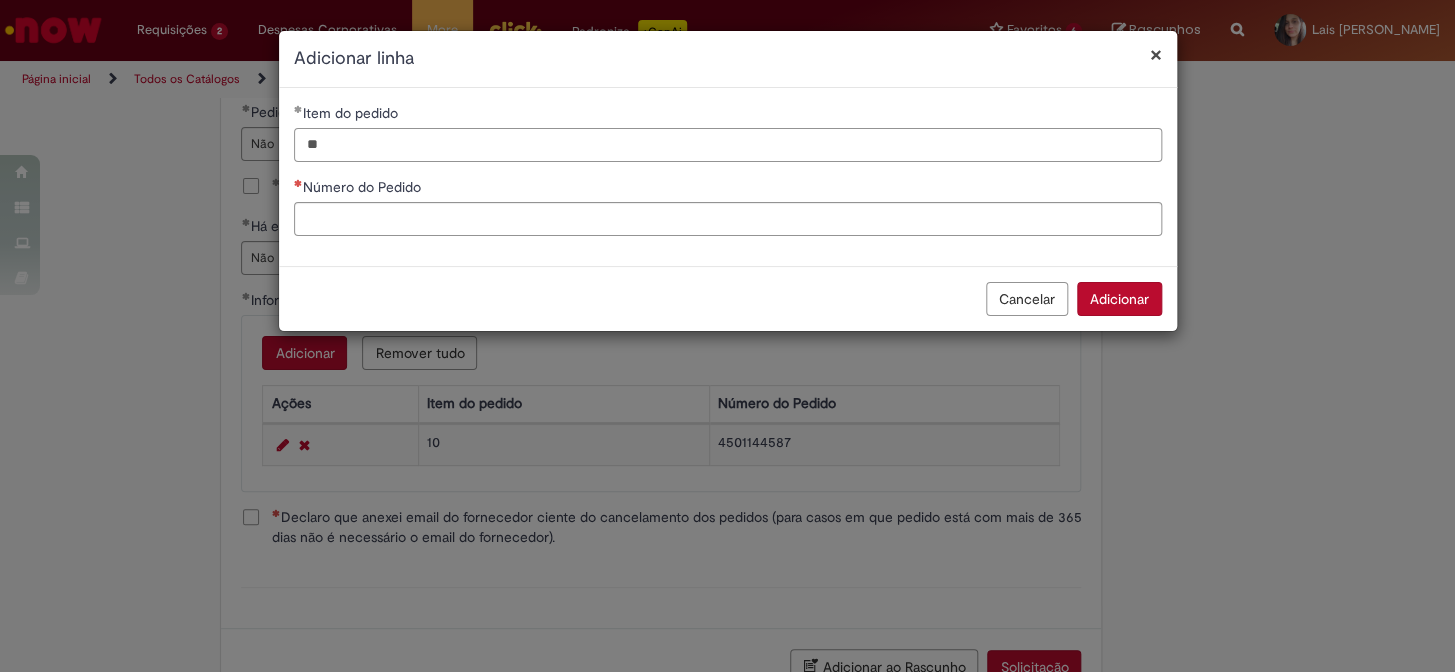 type on "**" 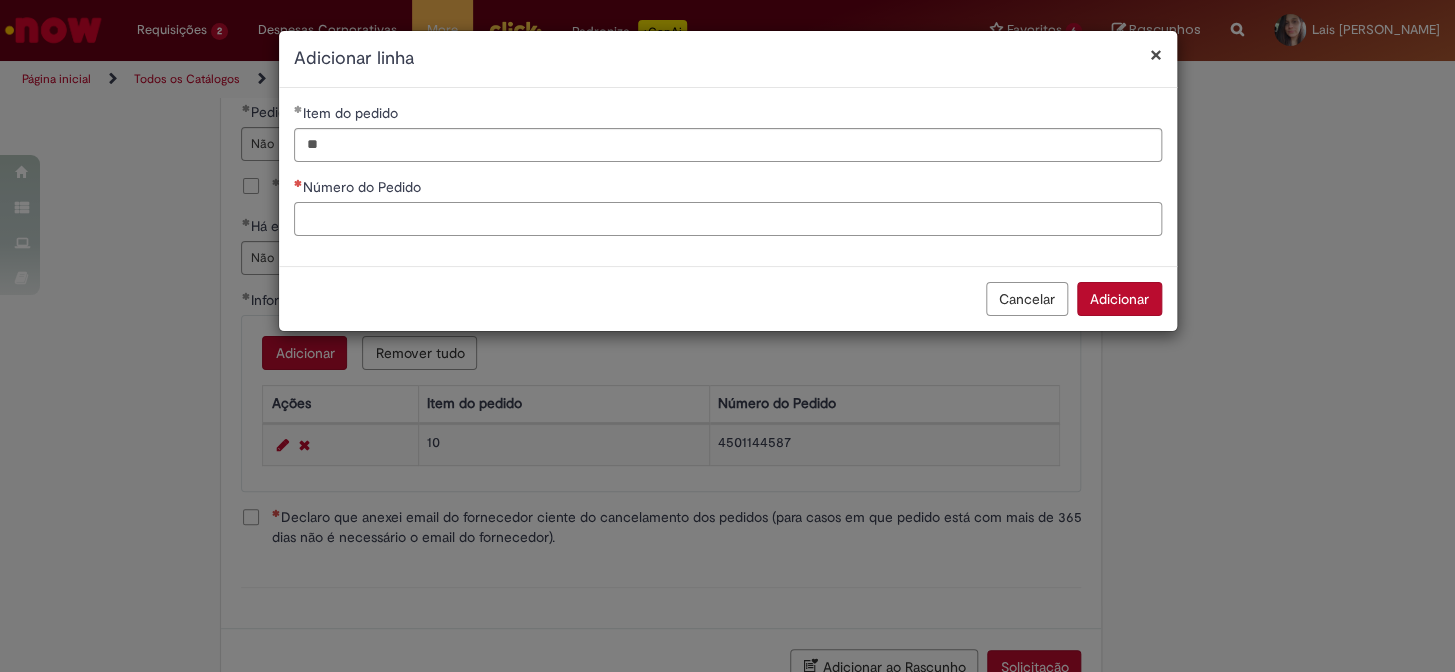 paste on "**********" 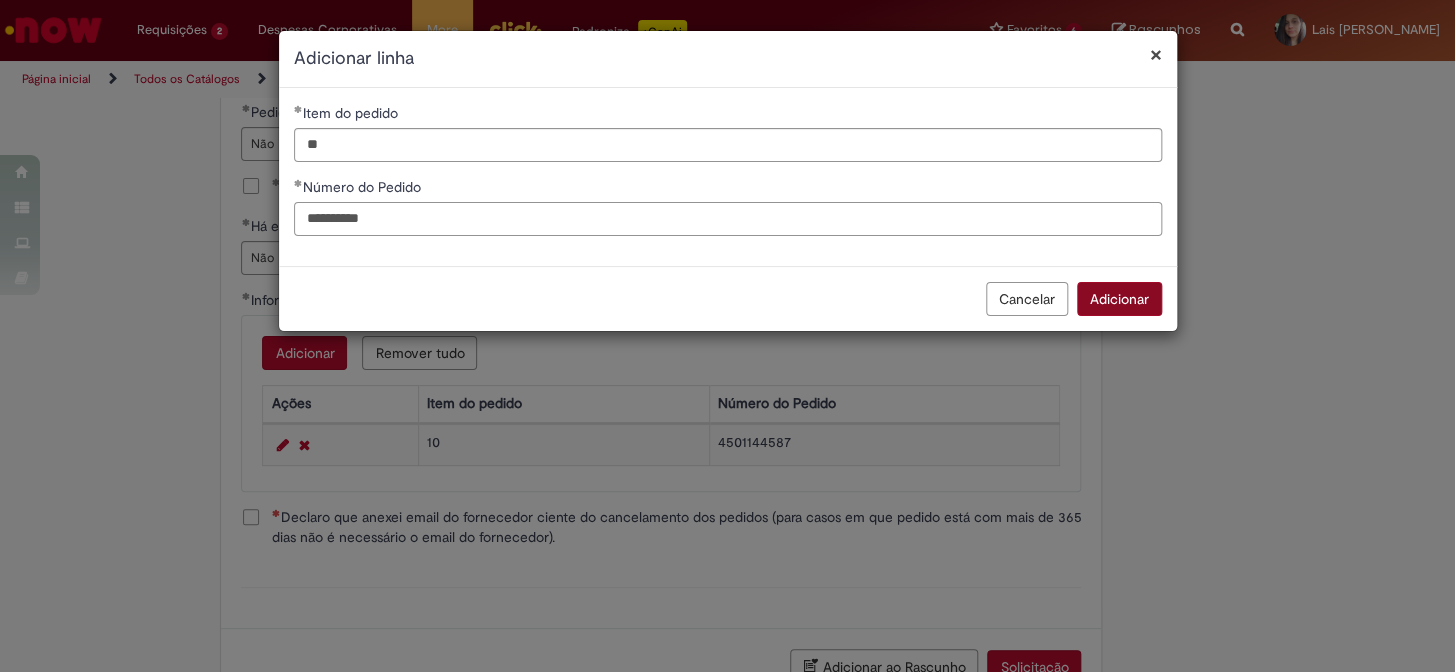 type on "**********" 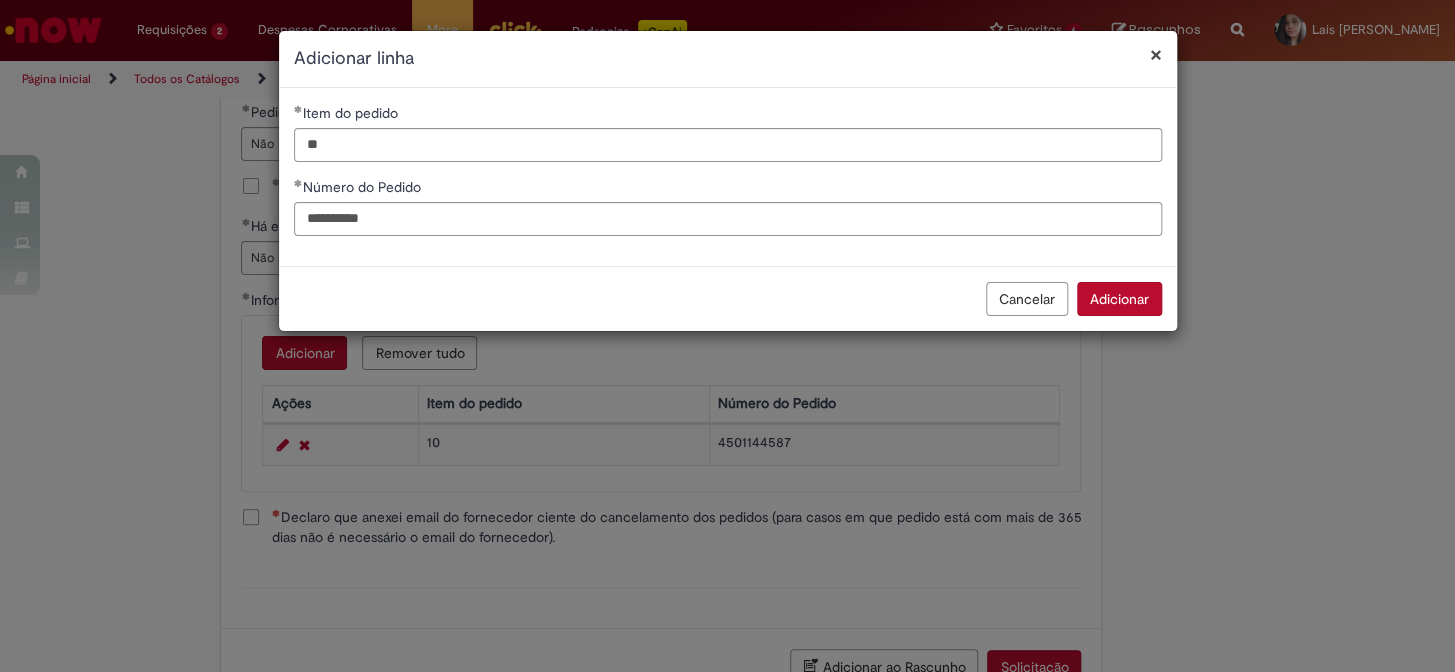 click on "Adicionar" at bounding box center (1119, 299) 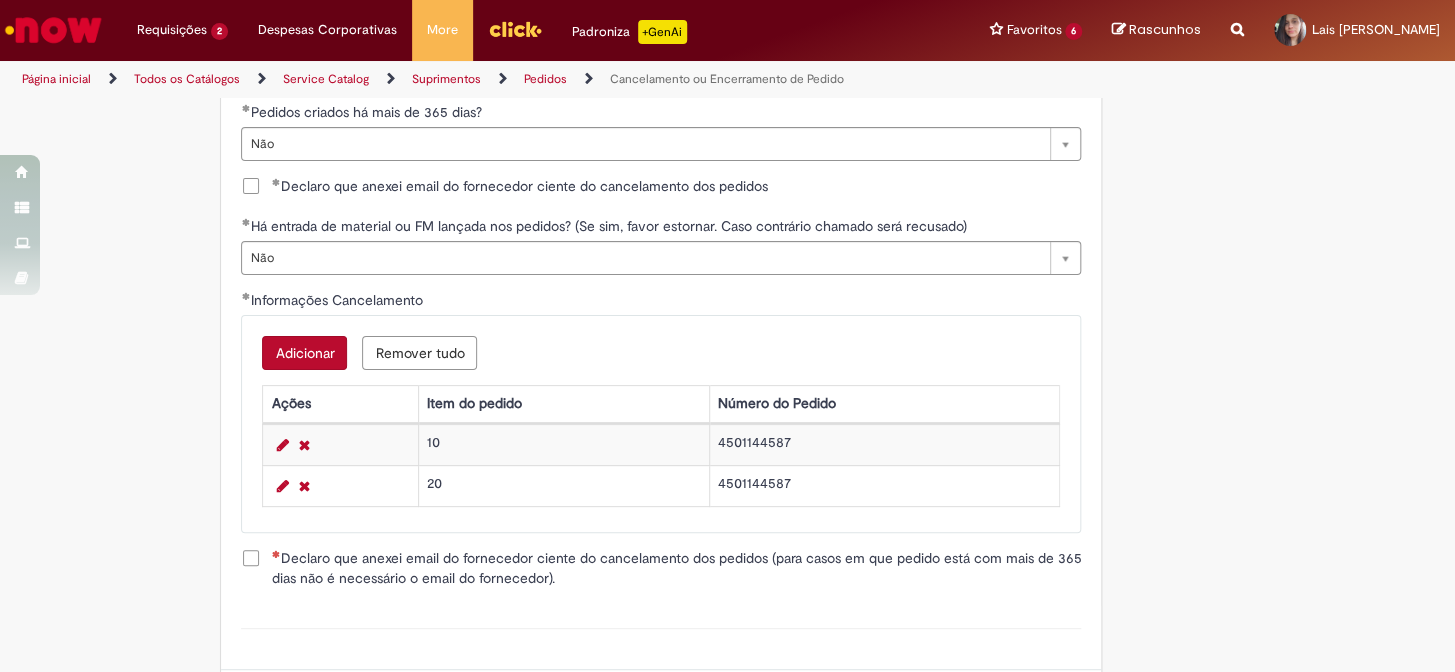 scroll, scrollTop: 909, scrollLeft: 0, axis: vertical 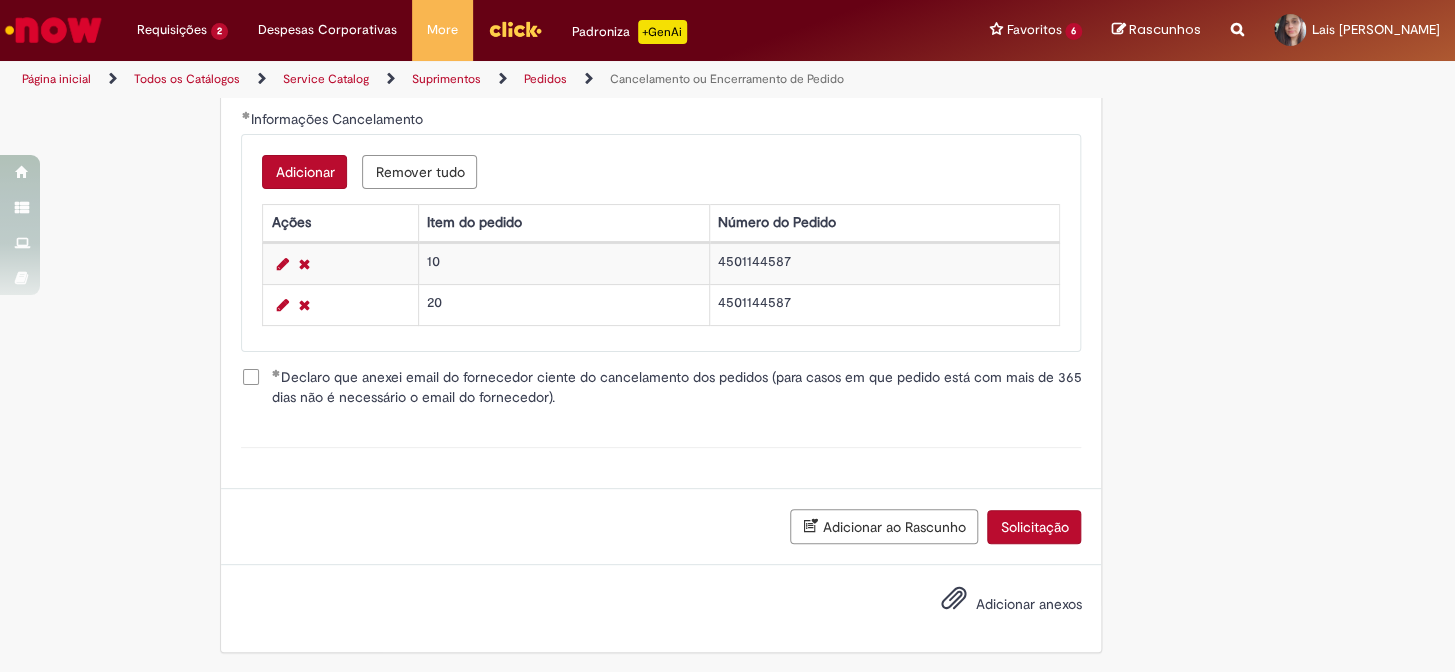 click on "Adicionar anexos" at bounding box center (1028, 605) 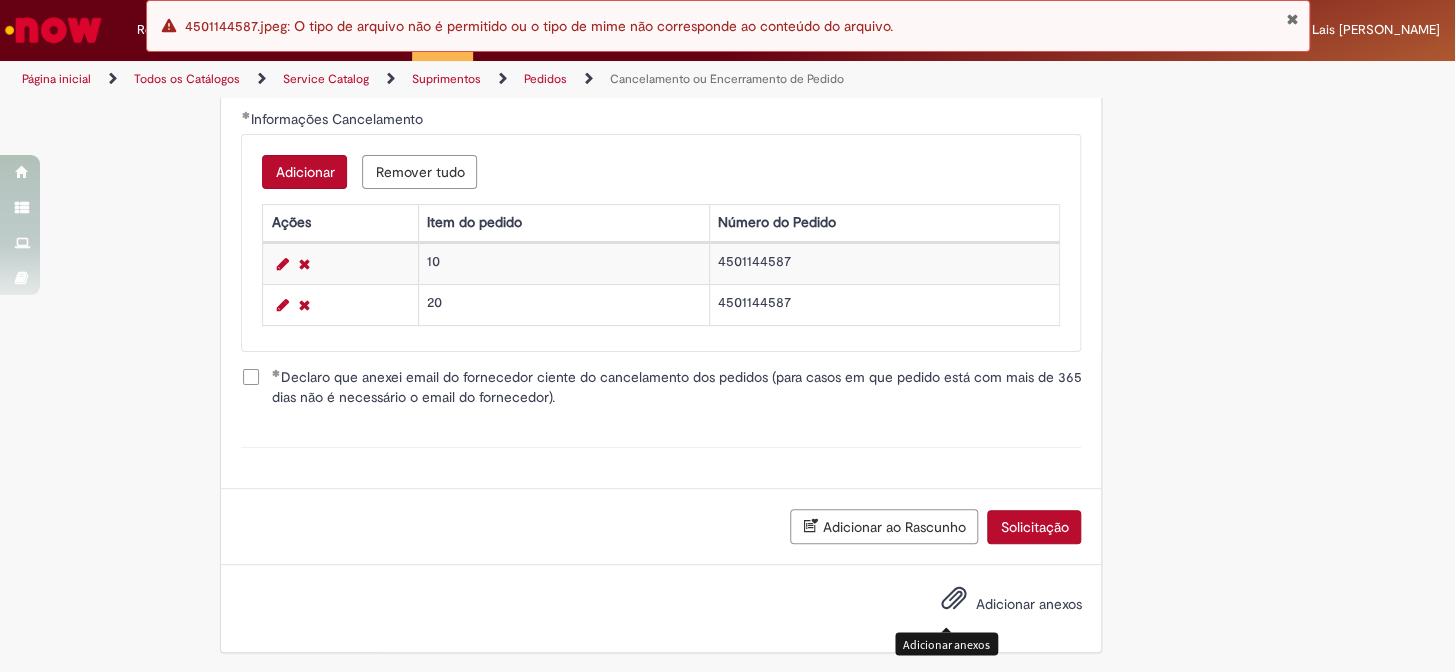 click on "Adicionar anexos" at bounding box center (1028, 605) 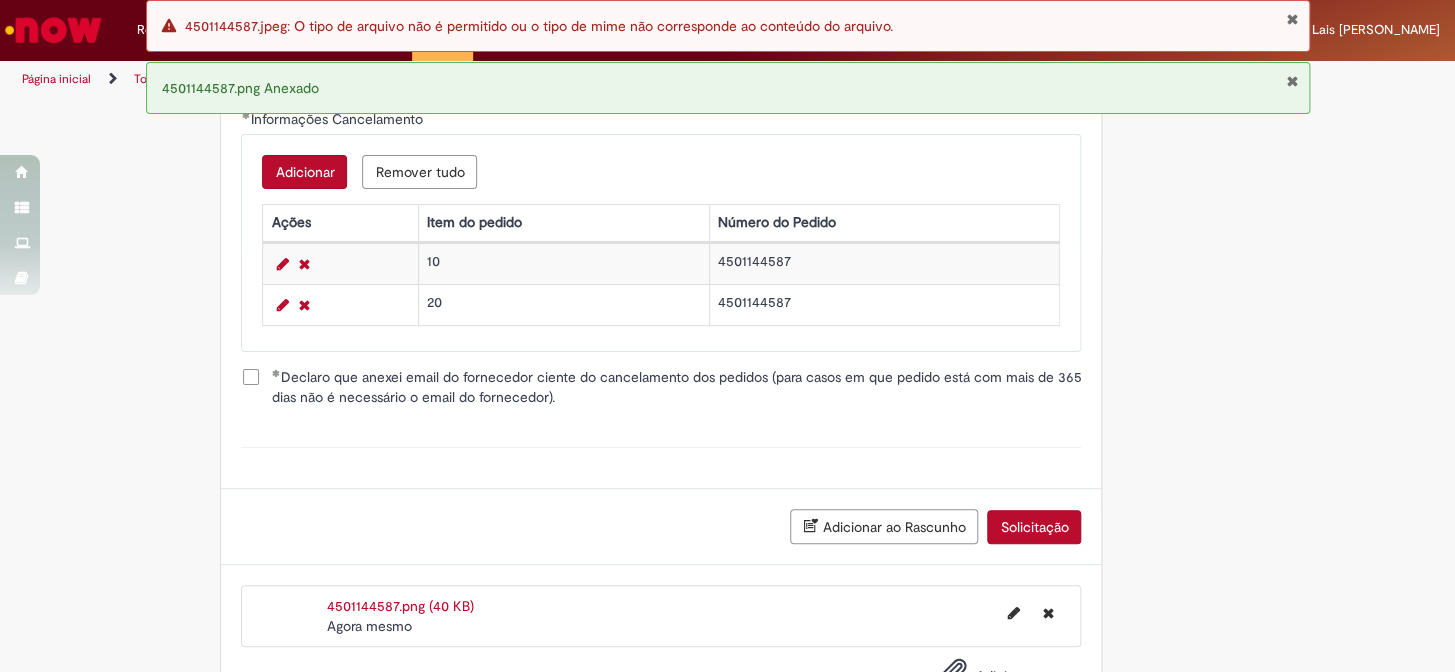click at bounding box center [1292, 19] 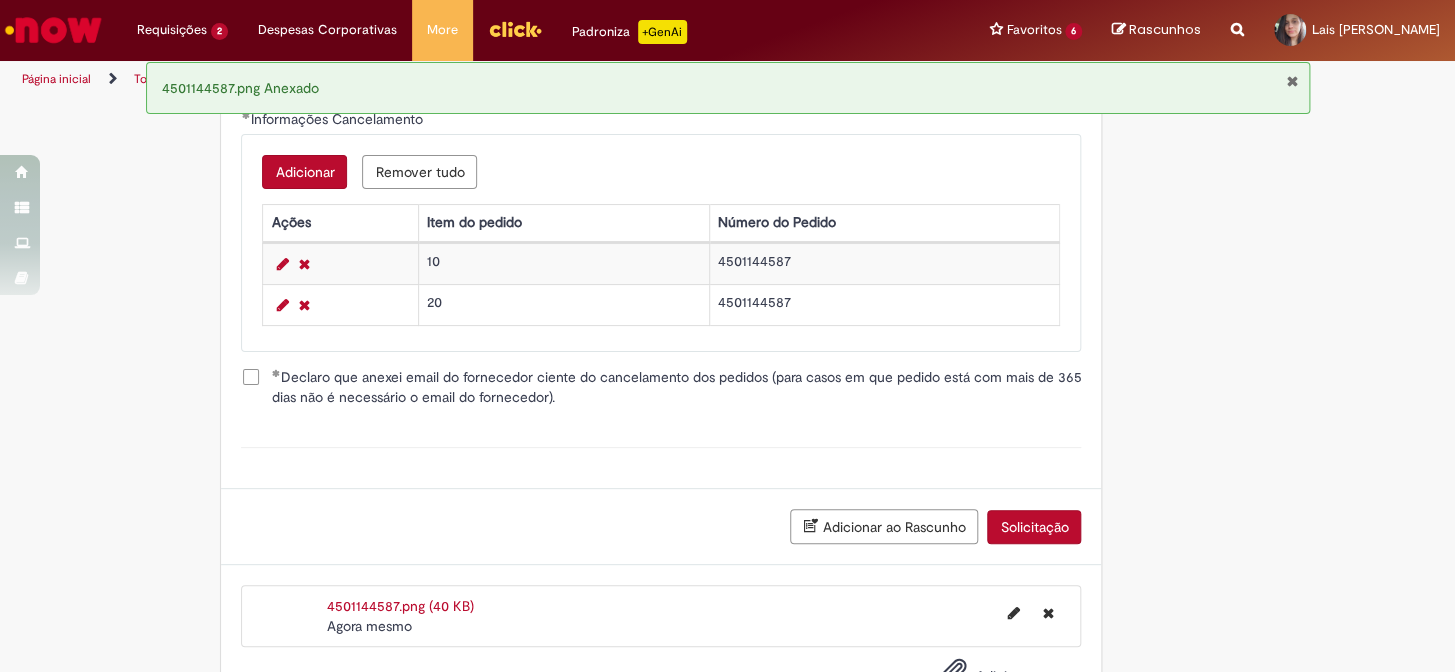 scroll, scrollTop: 1161, scrollLeft: 0, axis: vertical 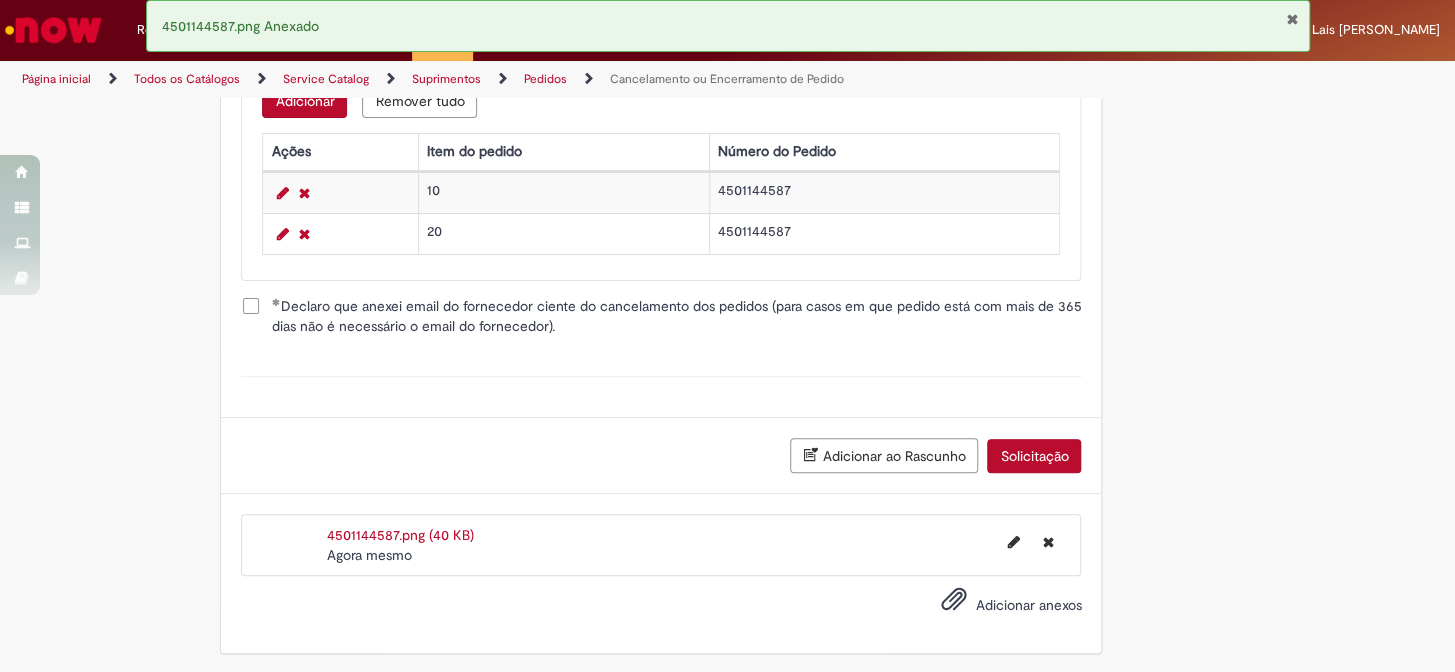 click at bounding box center (1292, 19) 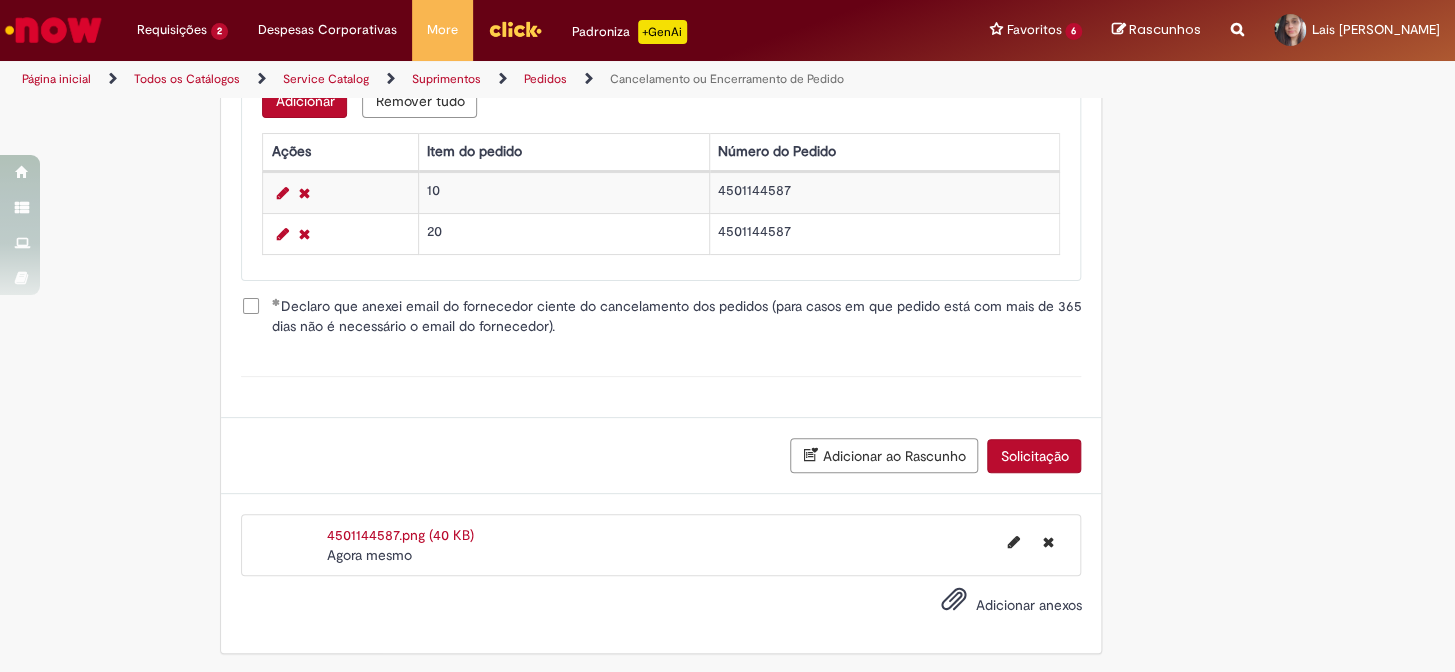 click on "**********" at bounding box center (728, -193) 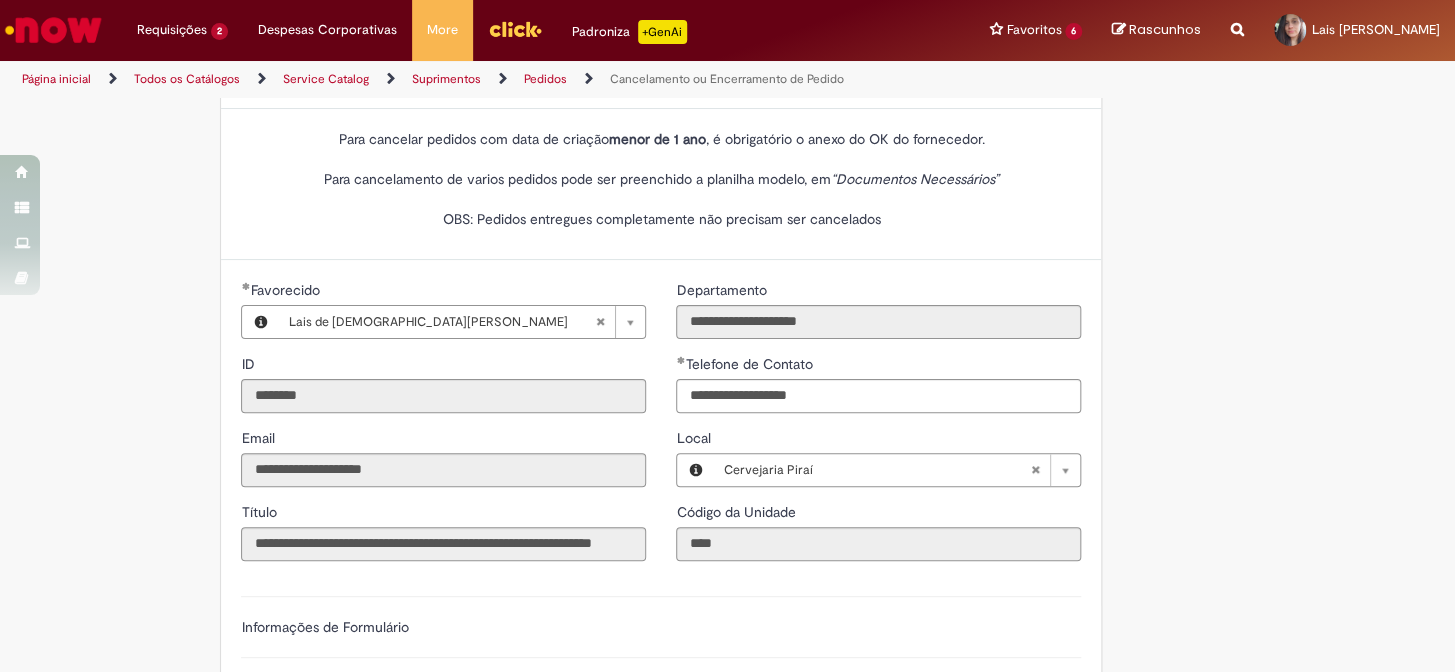 scroll, scrollTop: 60, scrollLeft: 0, axis: vertical 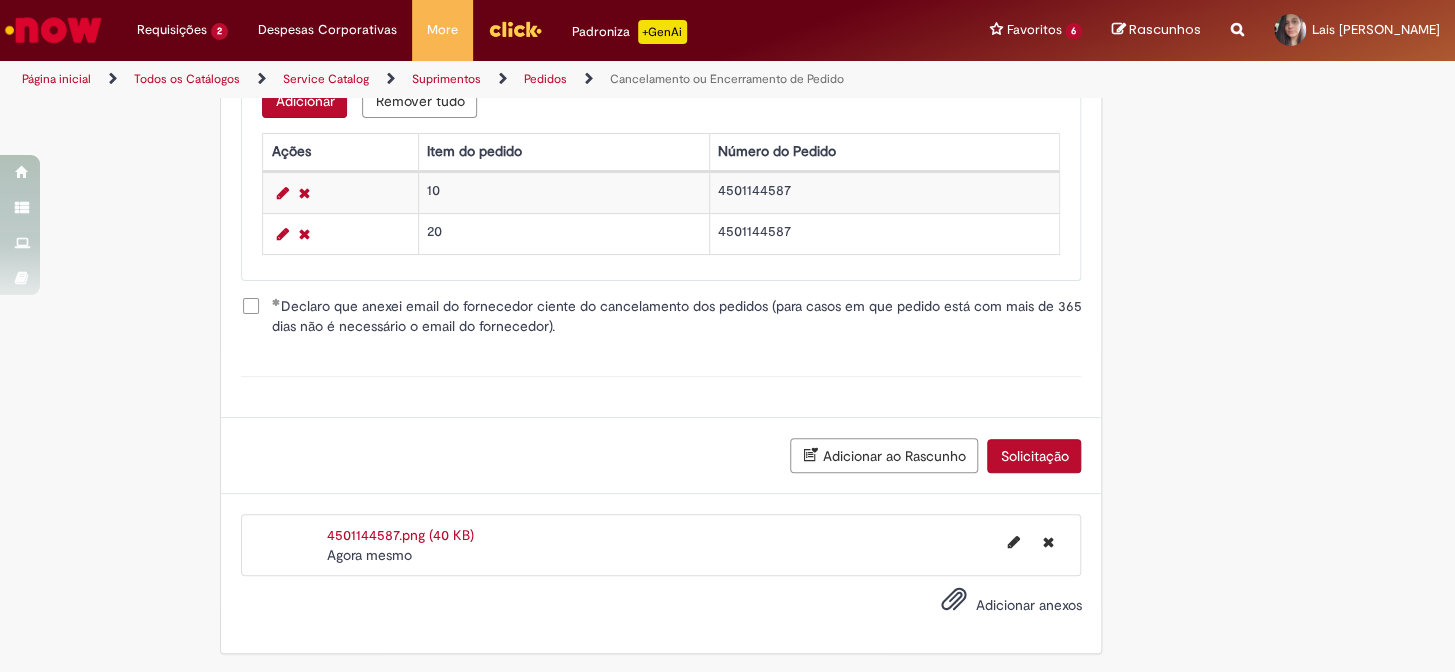 click on "Solicitação" at bounding box center [1034, 456] 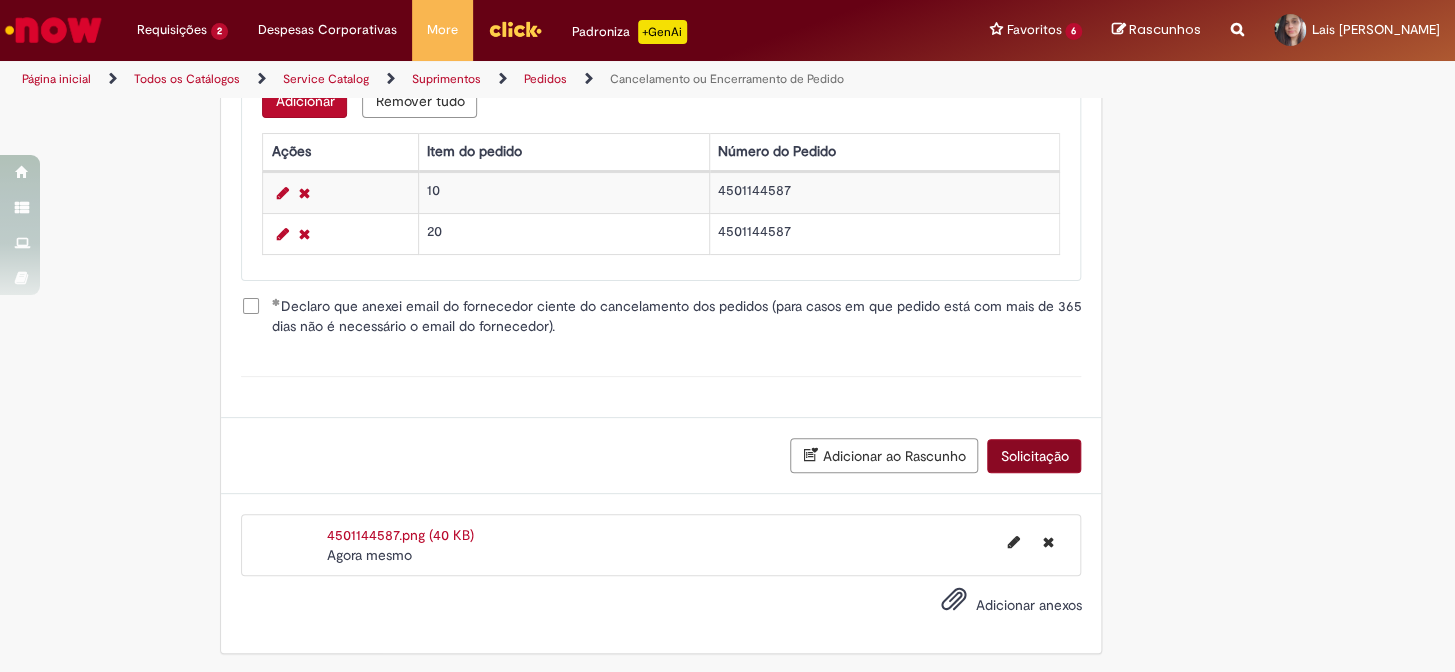 scroll, scrollTop: 1115, scrollLeft: 0, axis: vertical 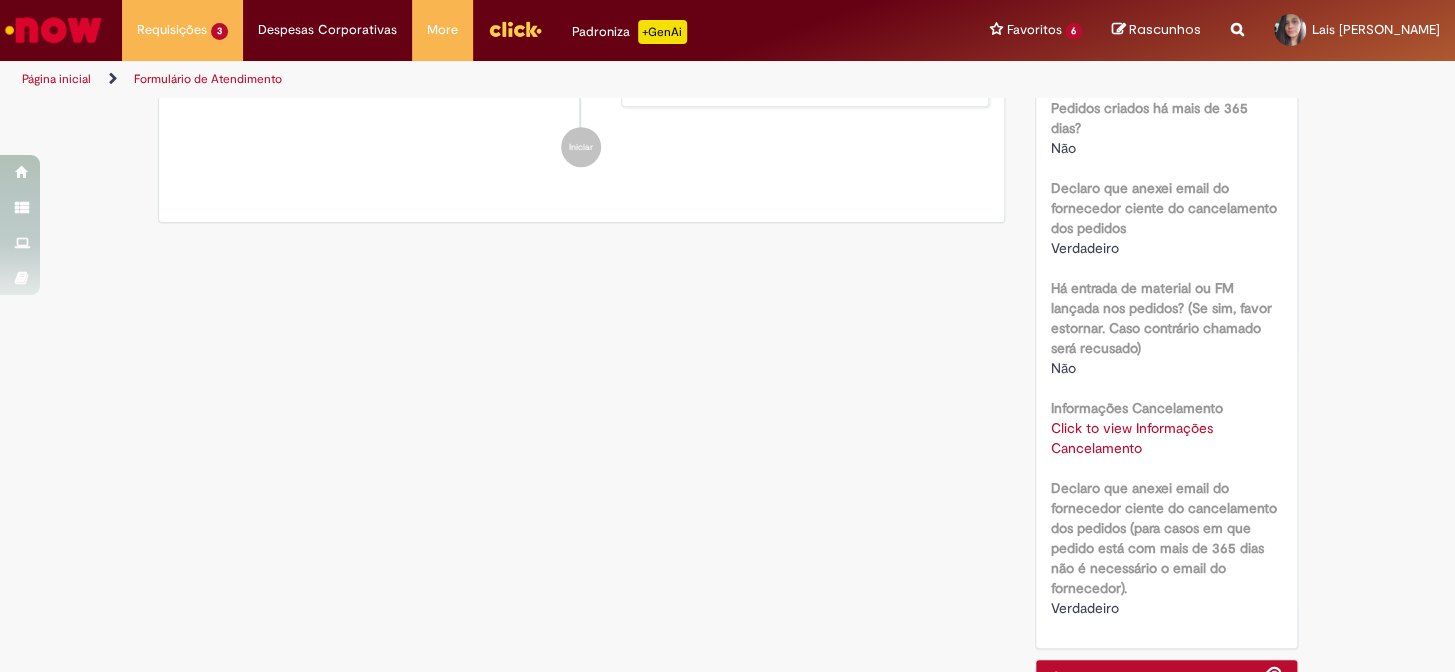 click on "Informações Cancelamento" at bounding box center (1137, 408) 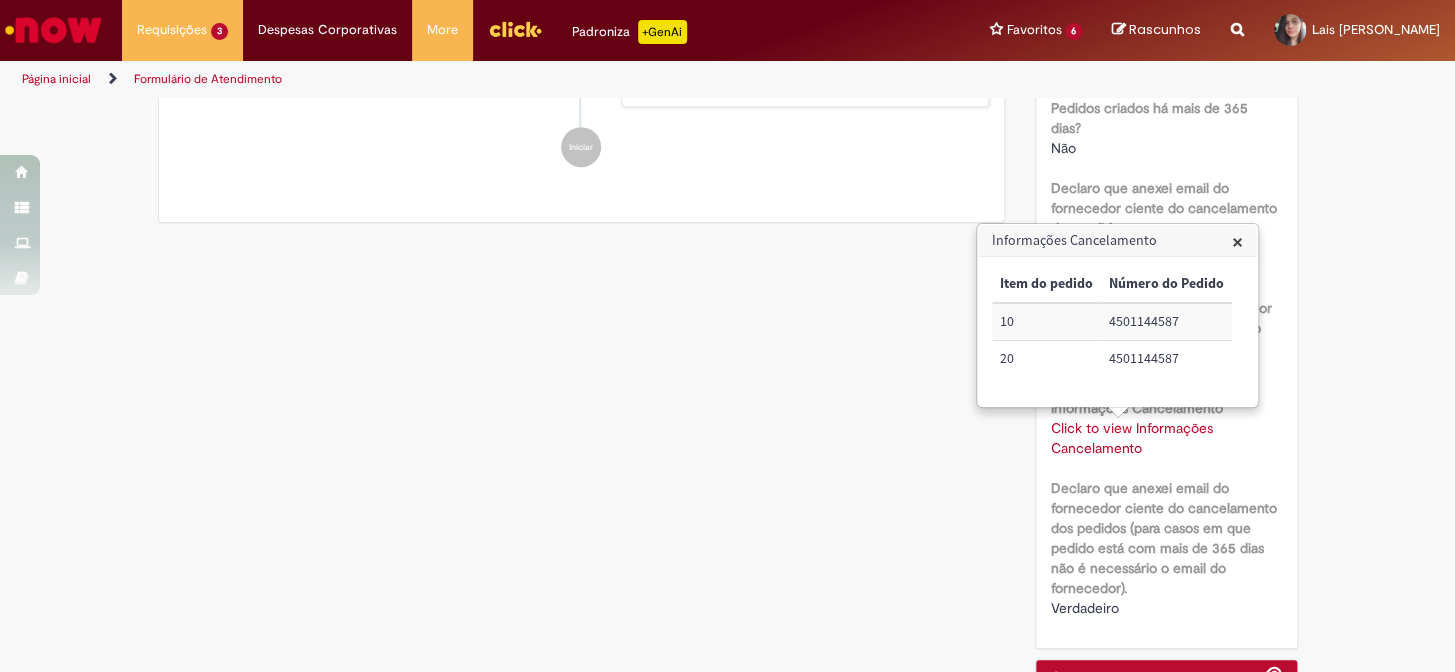 click on "Verificar Código de Barras
Aguardando Aprovação
Aguardando atendimento
Em andamento
Validação
Concluído
Cancelamento ou Encerramento de Pedido
Enviar
Lais de [PERSON_NAME]
Agora mesmo Agora mesmo
4501144587.png  40.0 KB" at bounding box center (728, 251) 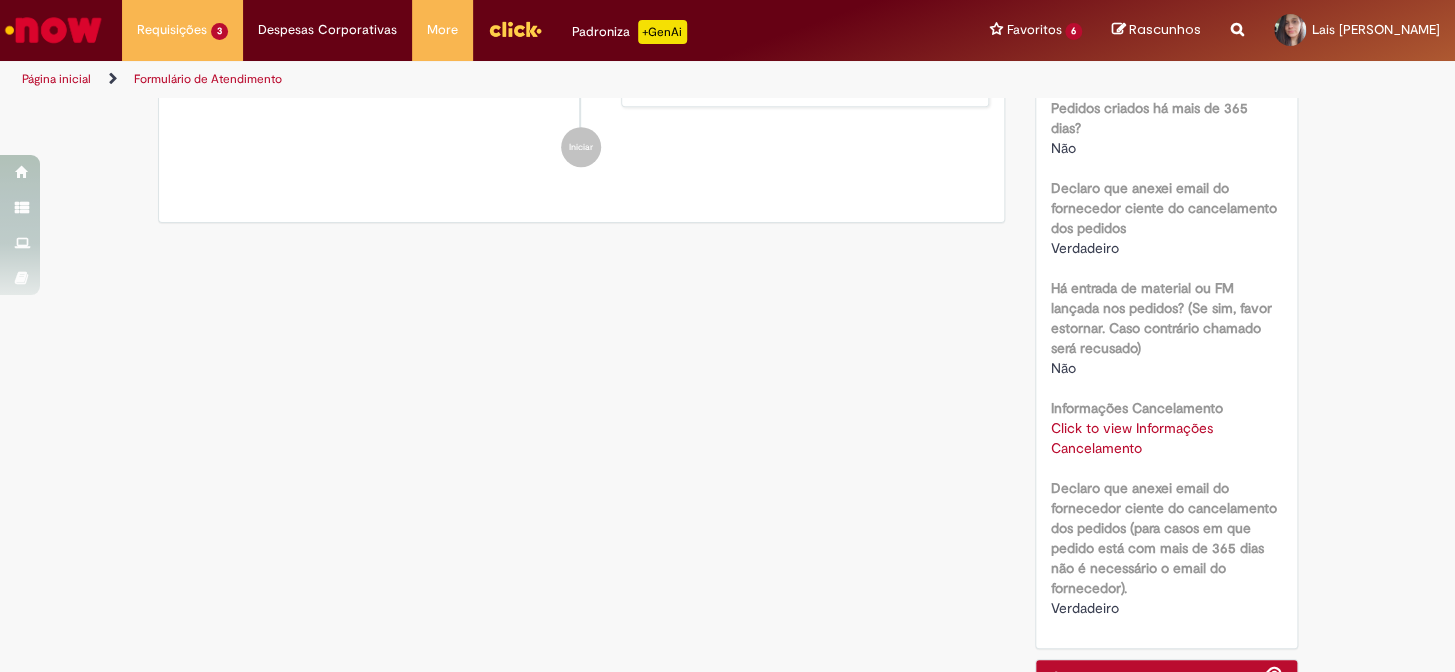 click on "Click to view Informações Cancelamento" at bounding box center (1132, 438) 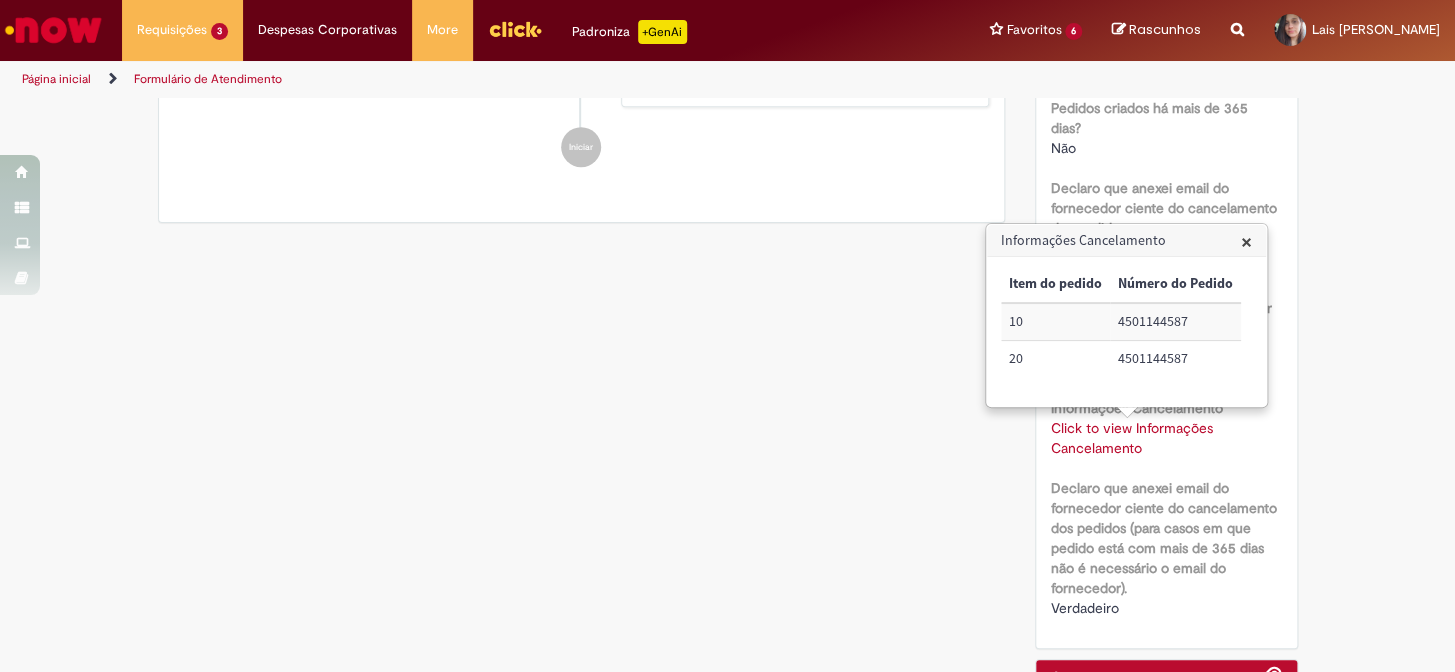 click on "Informações Cancelamento" at bounding box center [1126, 241] 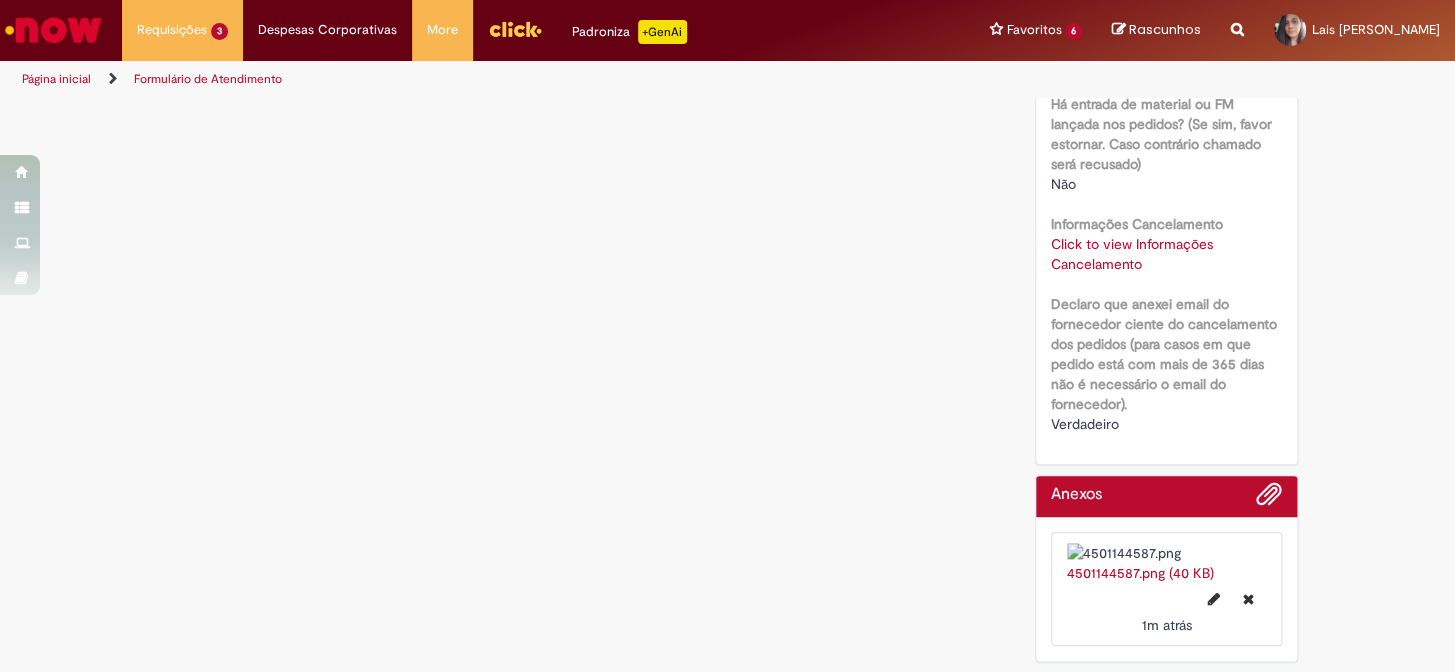 scroll, scrollTop: 0, scrollLeft: 0, axis: both 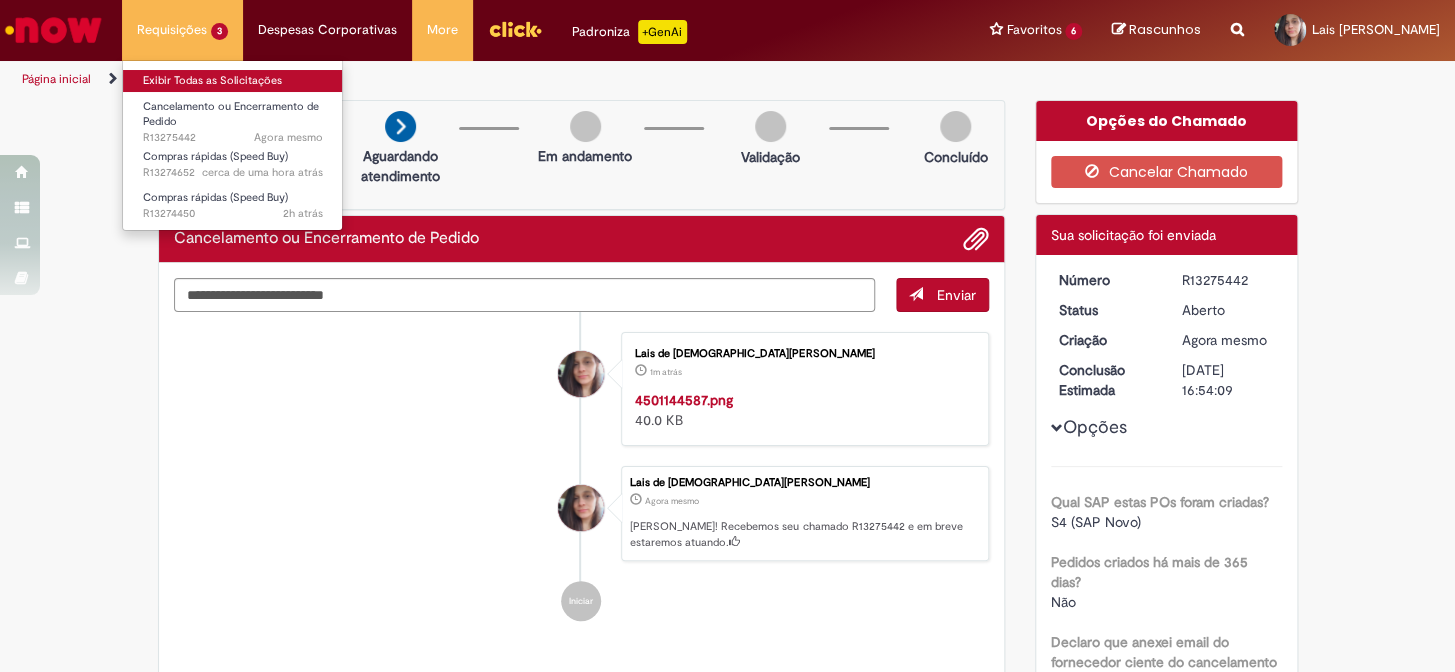 click on "Exibir Todas as Solicitações" at bounding box center [233, 81] 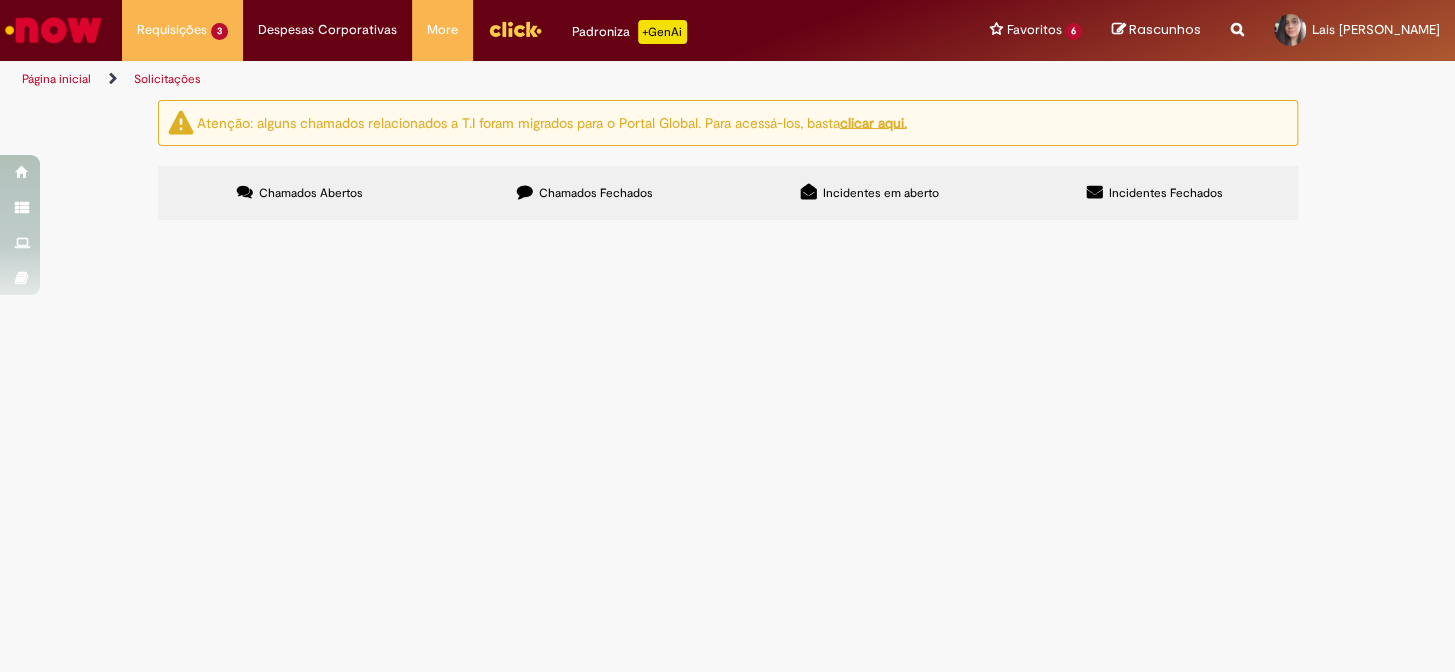 click on "R13275442" at bounding box center (0, 0) 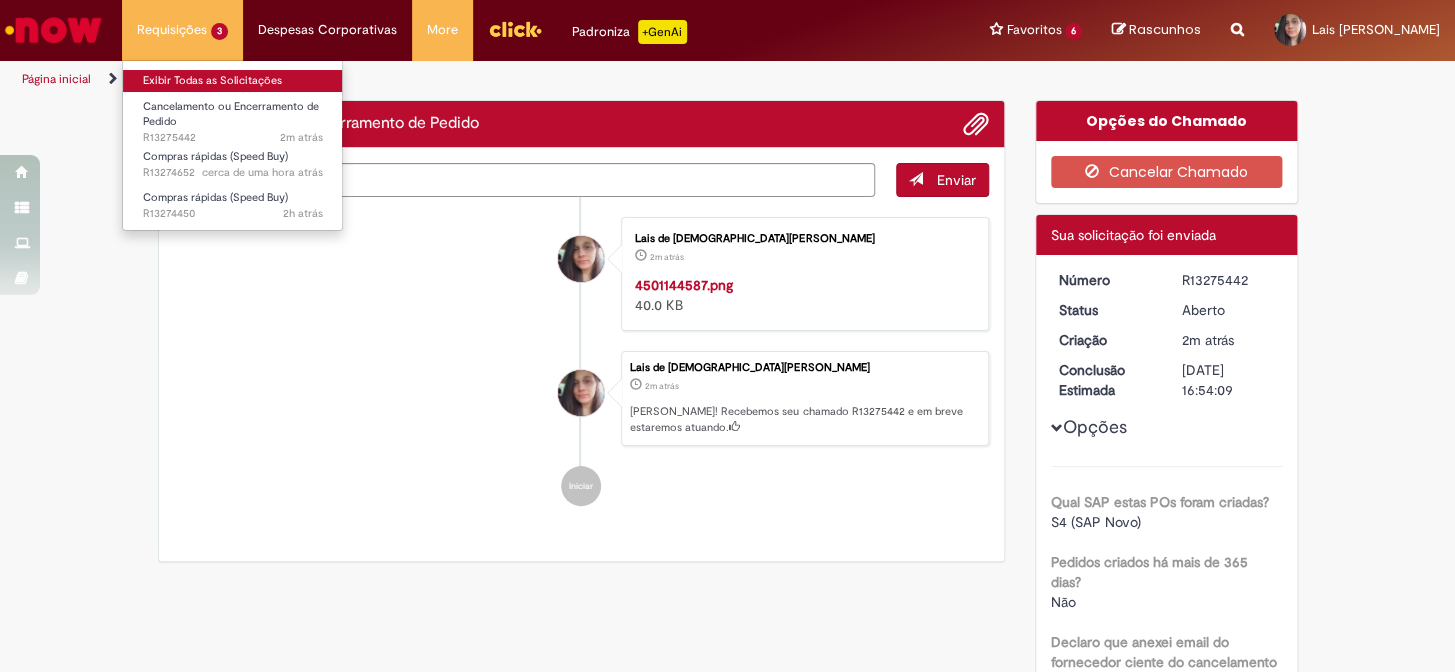 click on "Exibir Todas as Solicitações" at bounding box center [233, 81] 